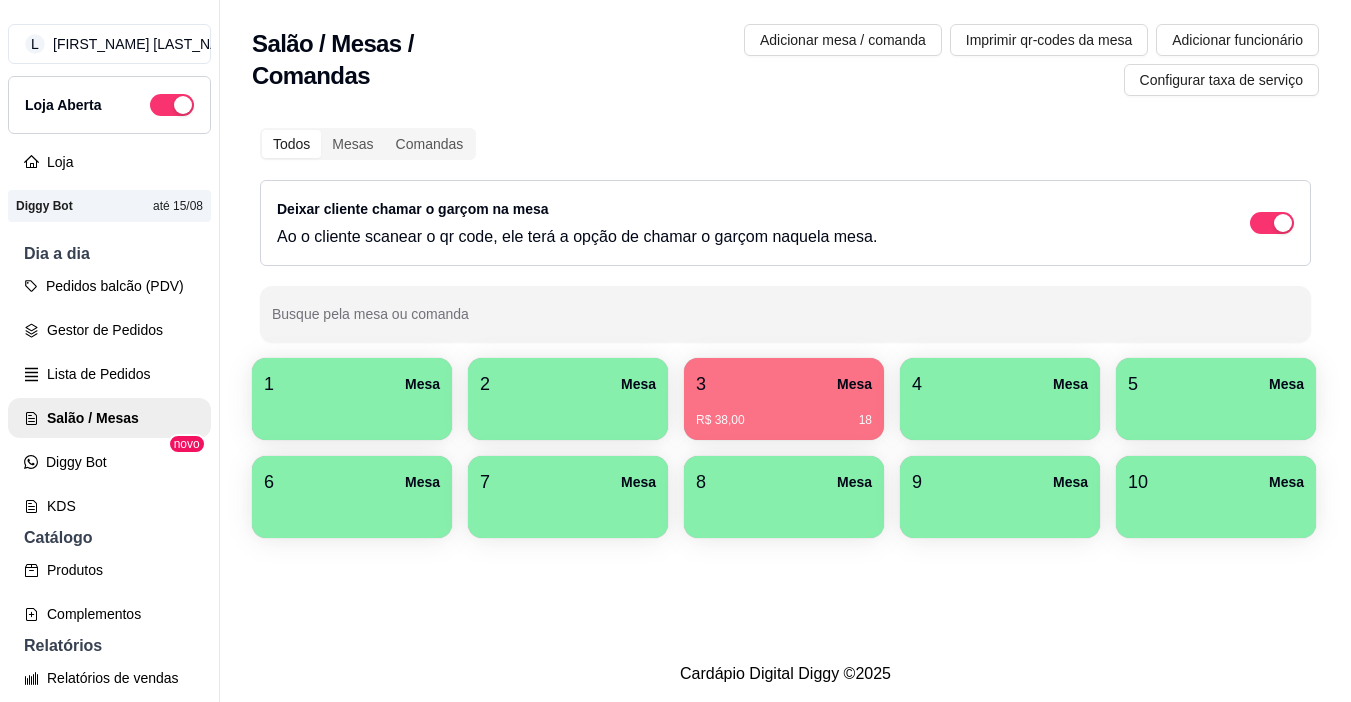 click on "R$ 38,00 18" at bounding box center (784, 420) 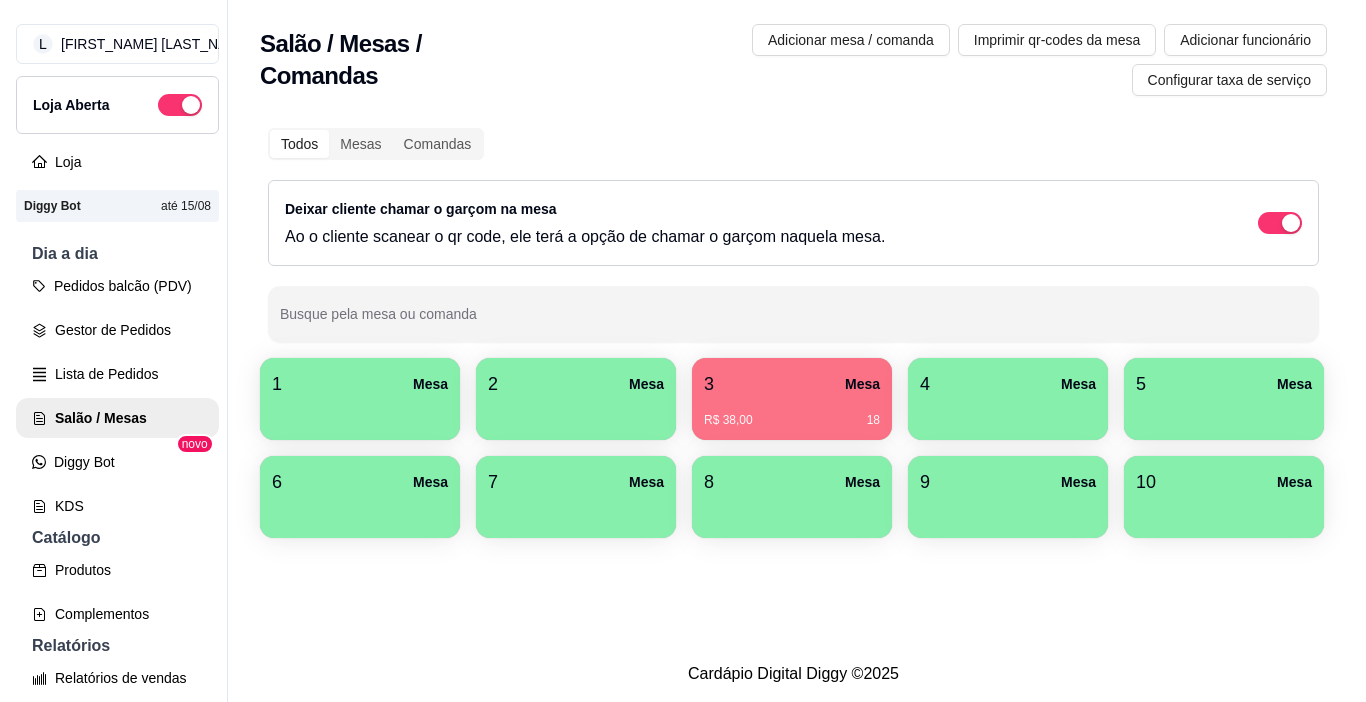 scroll, scrollTop: 0, scrollLeft: 0, axis: both 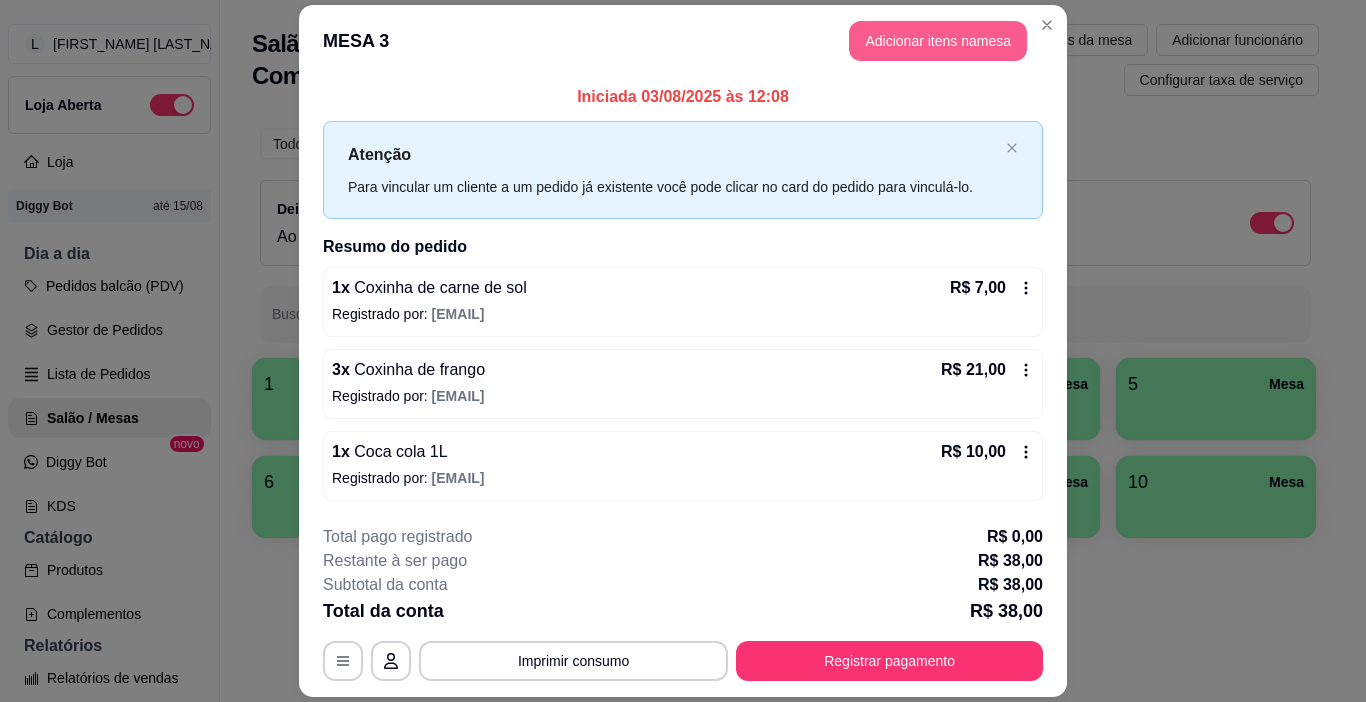 click on "Adicionar itens na  mesa" at bounding box center [938, 41] 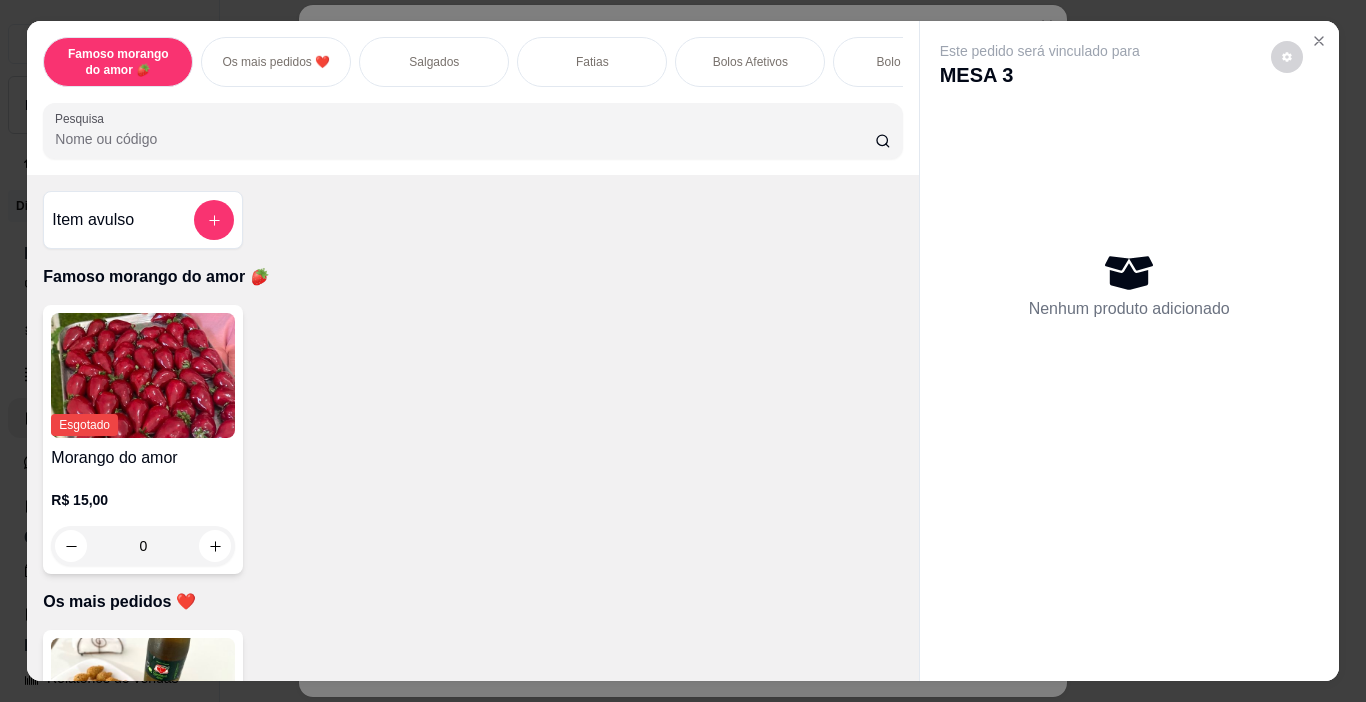 click on "Salgados" at bounding box center [434, 62] 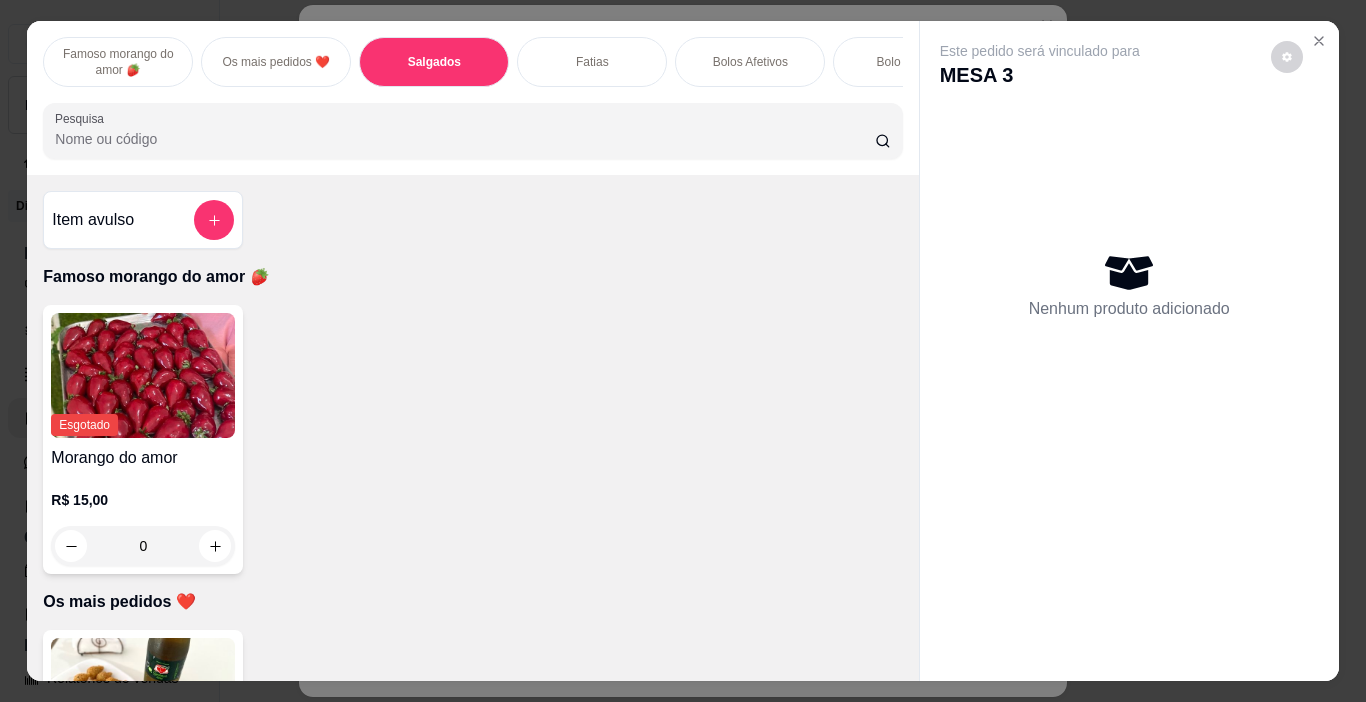 scroll, scrollTop: 740, scrollLeft: 0, axis: vertical 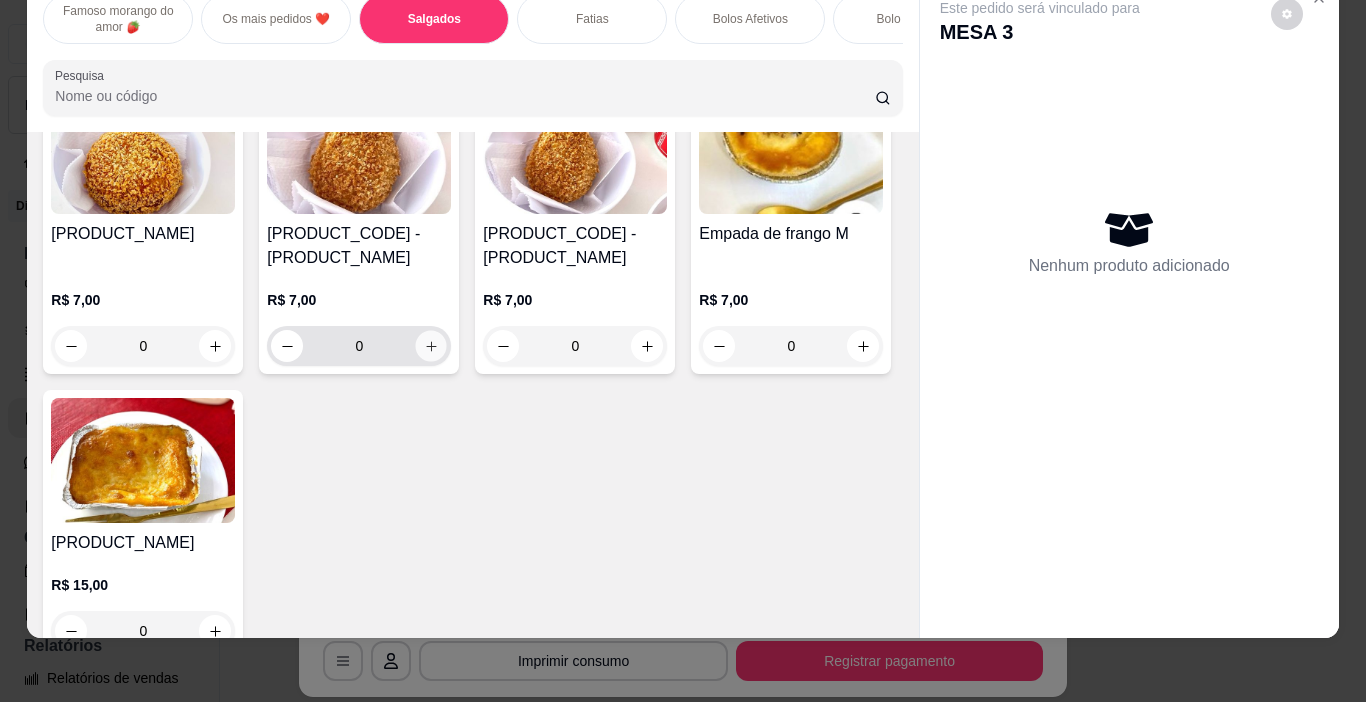 click at bounding box center [431, 346] 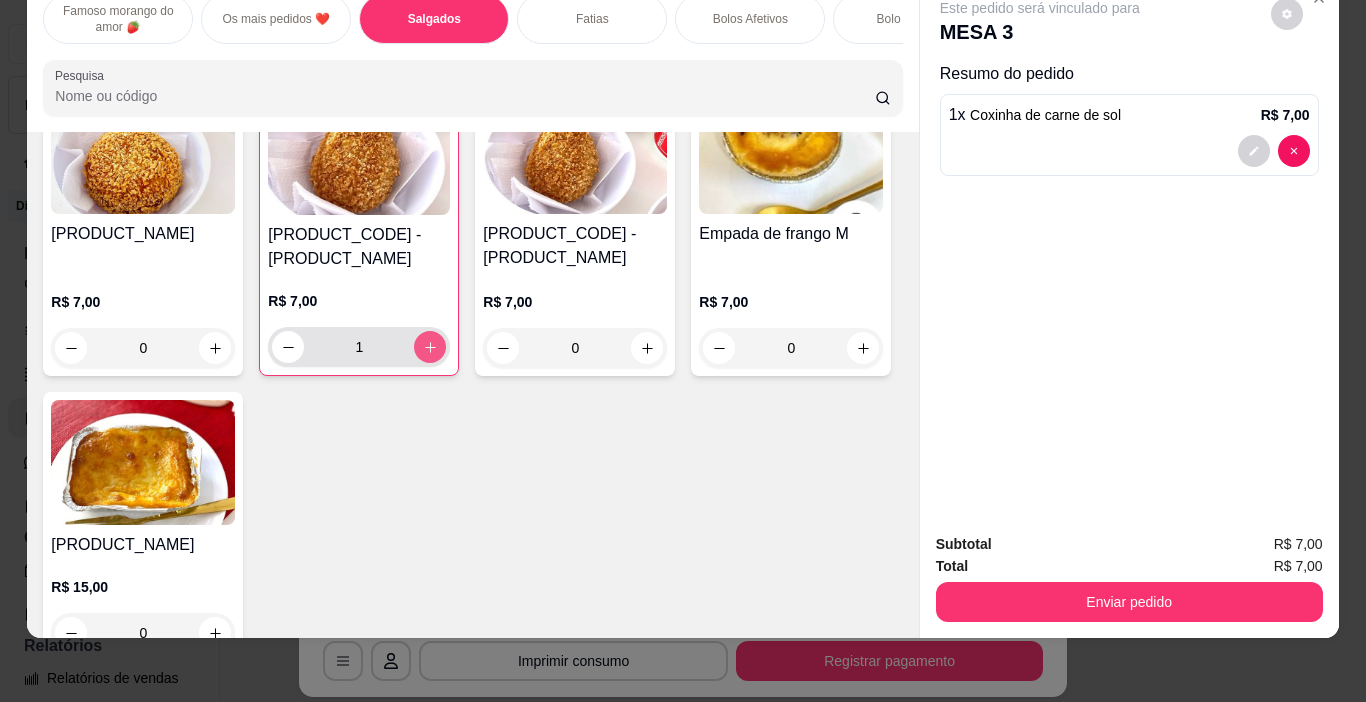 type on "1" 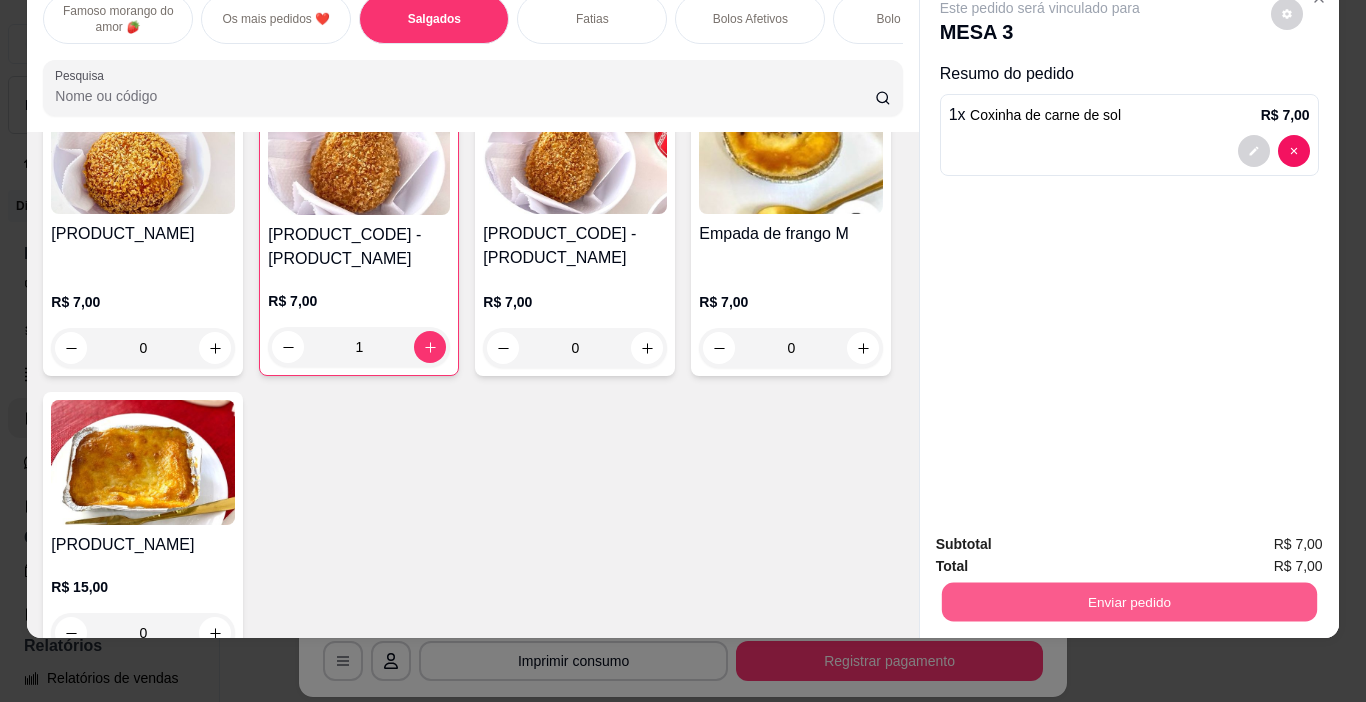 click on "Enviar pedido" at bounding box center (1128, 602) 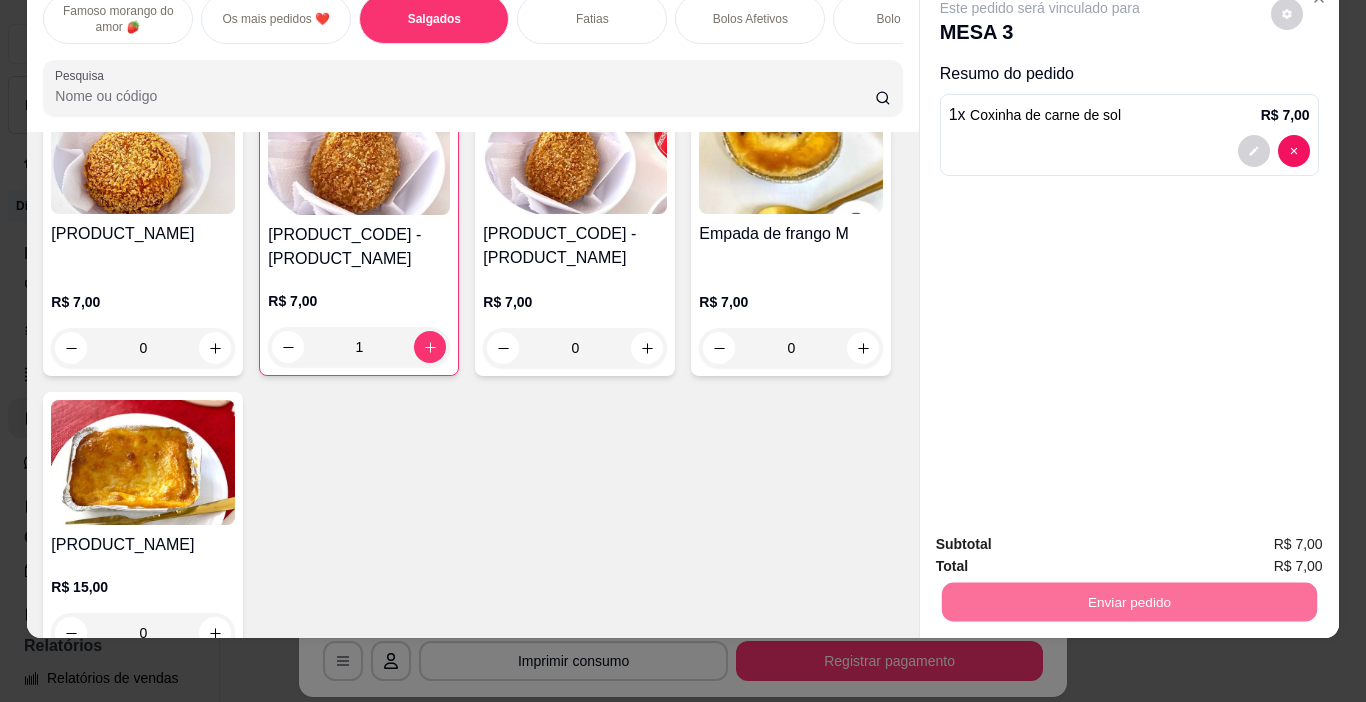 click on "Não registrar e enviar pedido" at bounding box center [1063, 539] 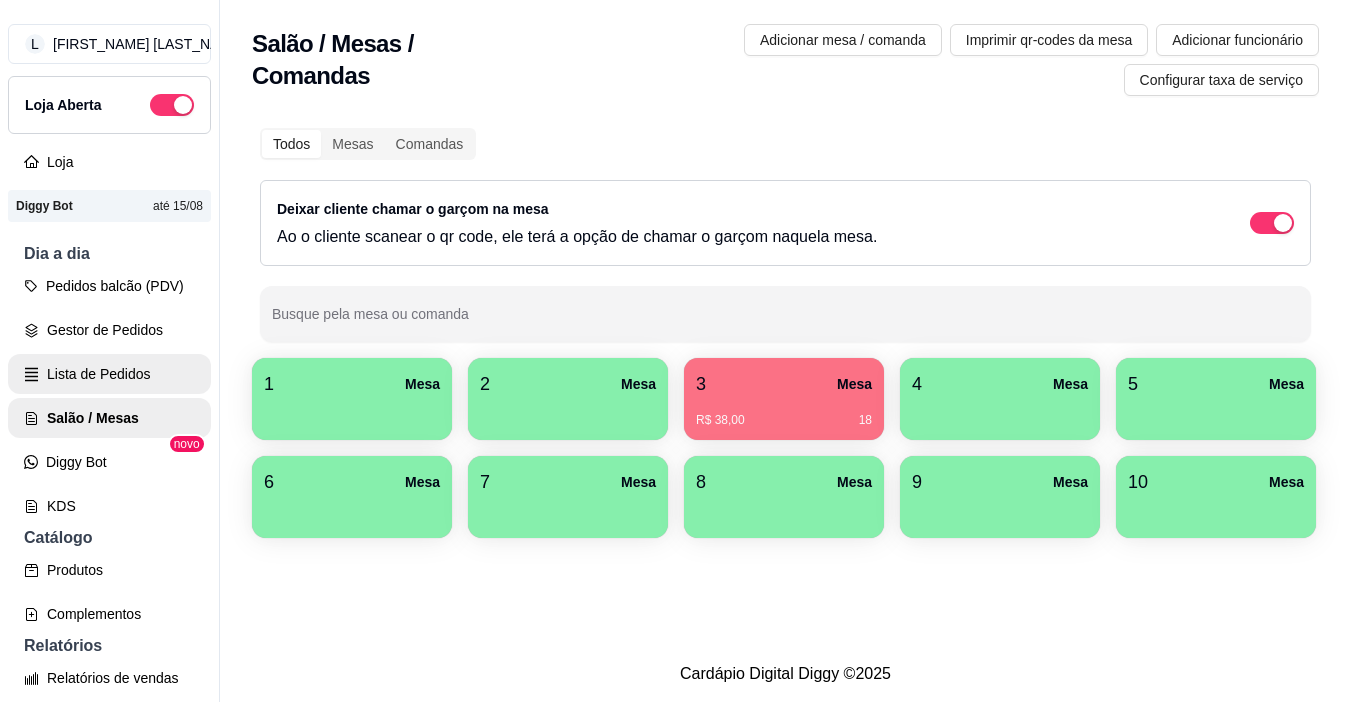 click on "Lista de Pedidos" at bounding box center (109, 374) 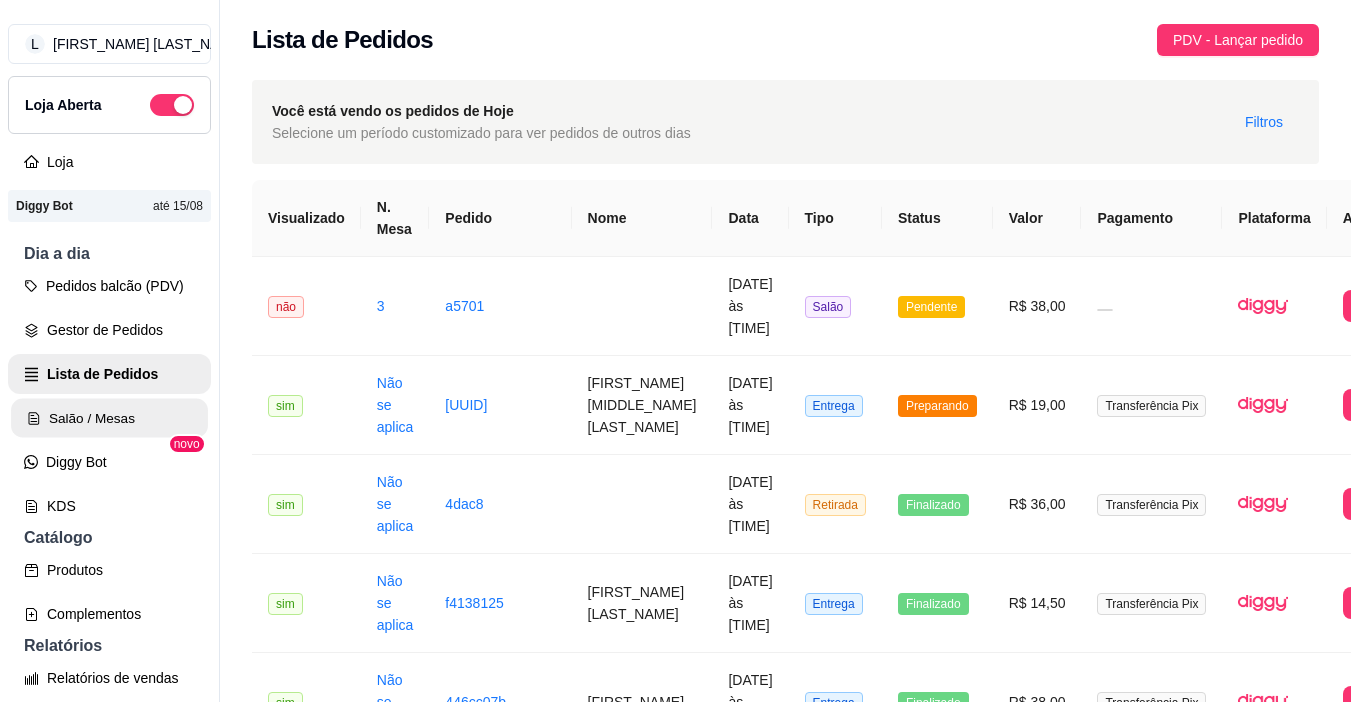 click on "Salão / Mesas" at bounding box center [109, 418] 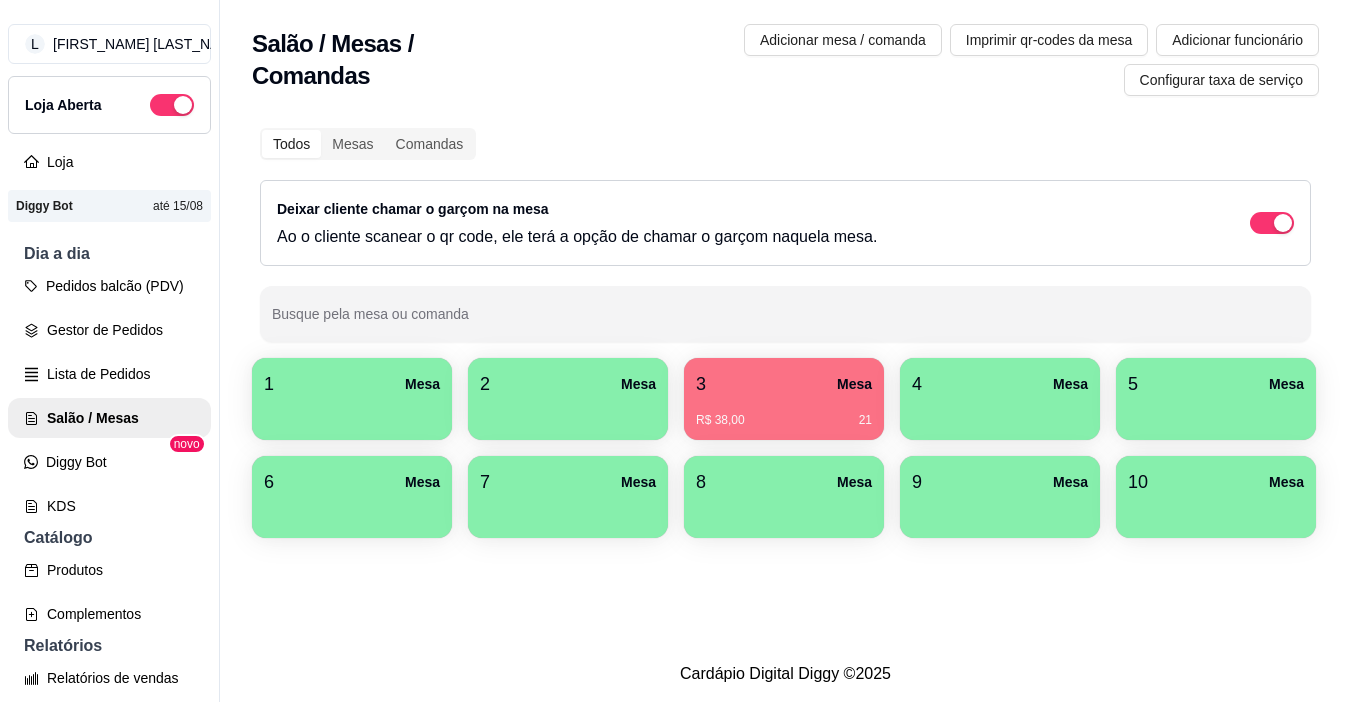 click on "R$ 38,00 21" at bounding box center [784, 420] 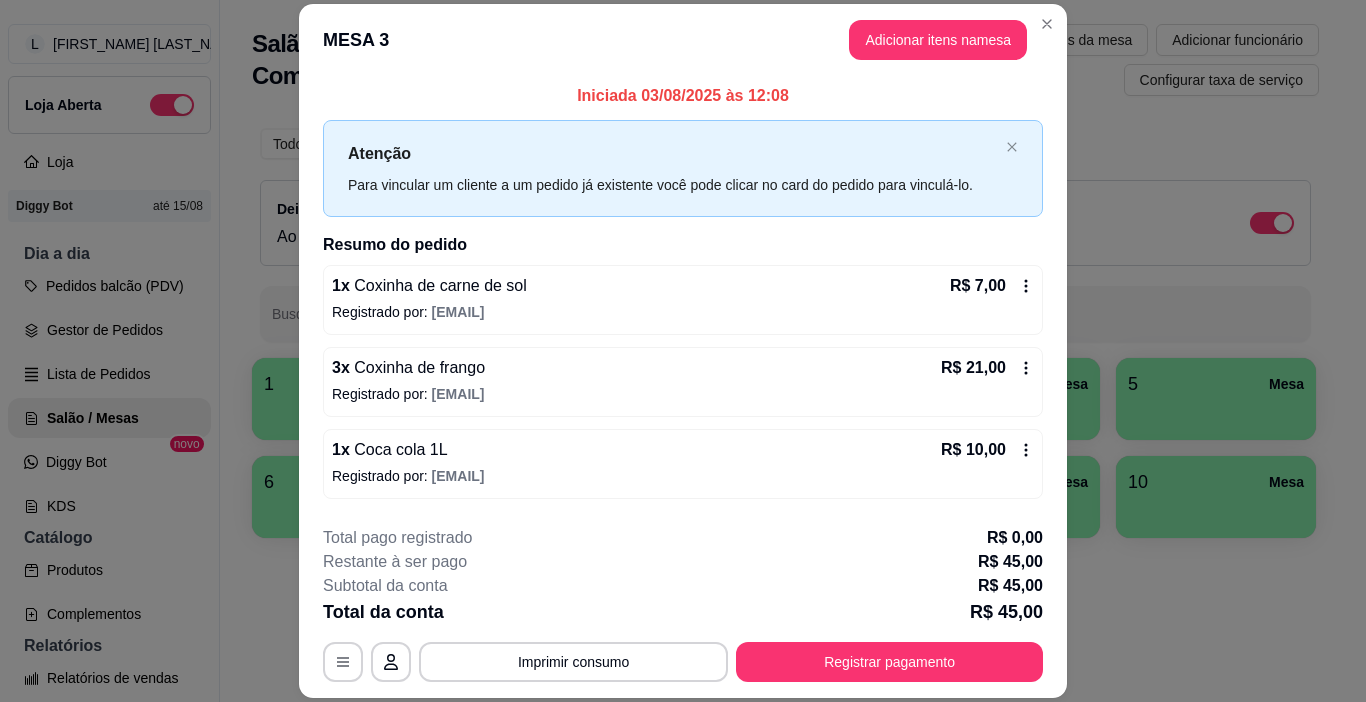 scroll, scrollTop: 78, scrollLeft: 0, axis: vertical 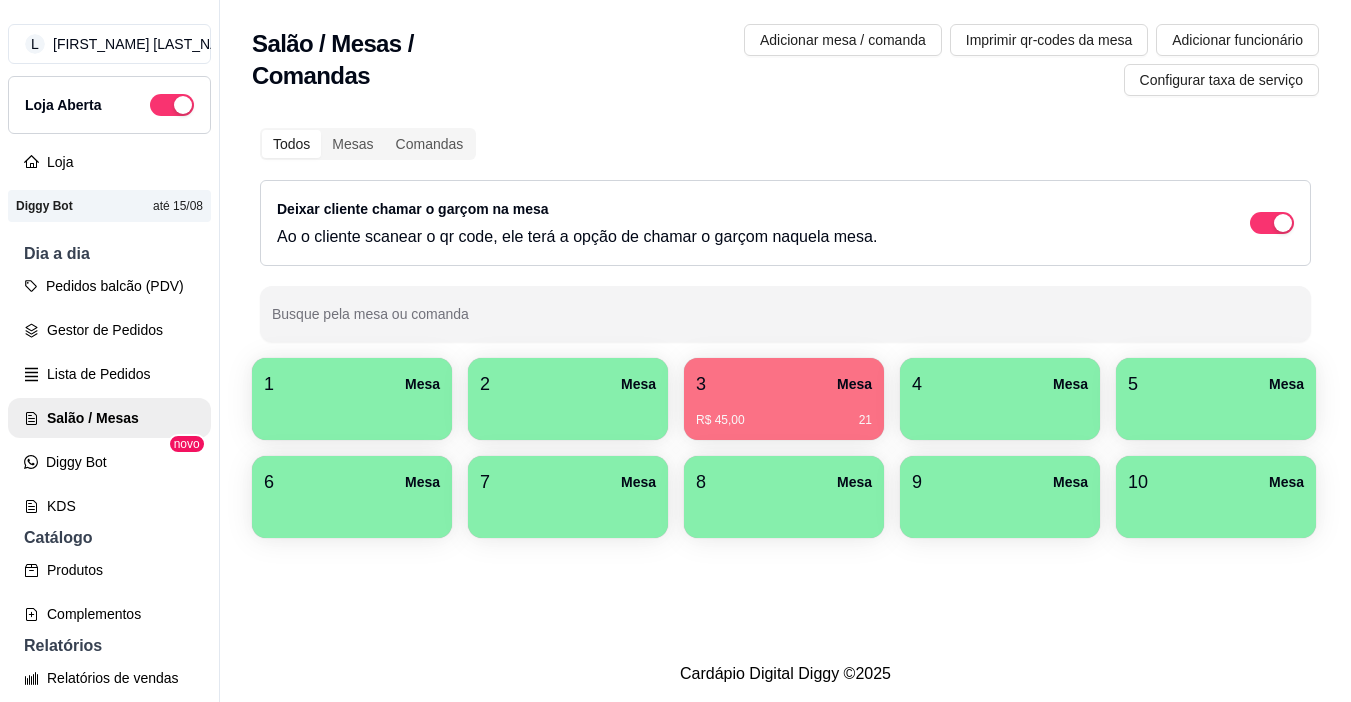 click on "3 Mesa" at bounding box center [784, 384] 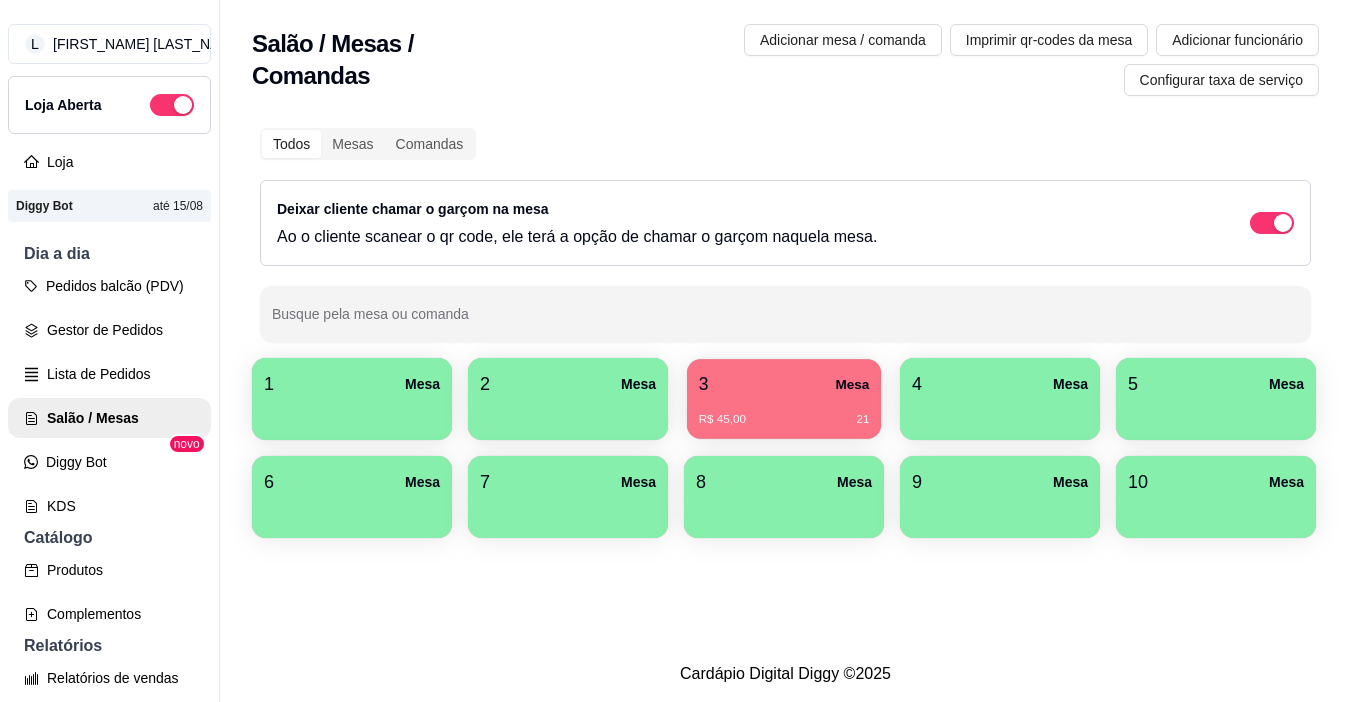 click on "R$ 45,00 21" at bounding box center (784, 420) 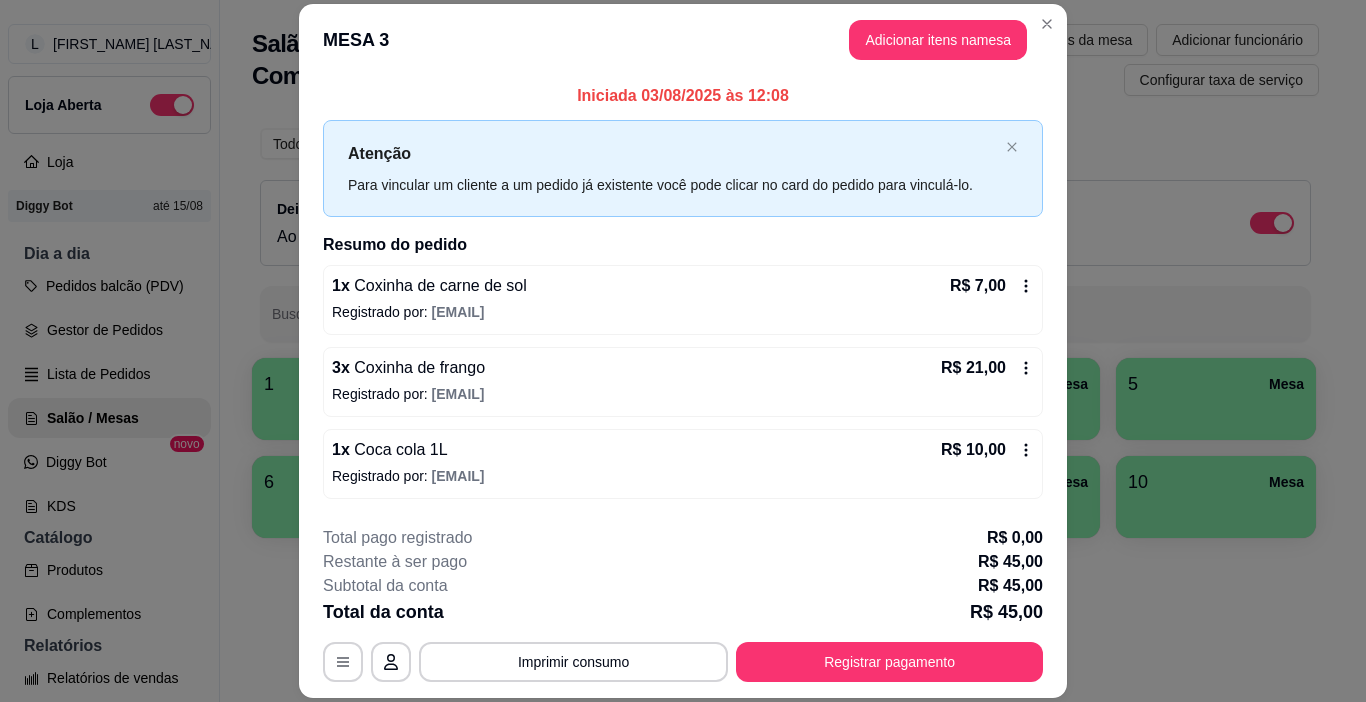 scroll, scrollTop: 78, scrollLeft: 0, axis: vertical 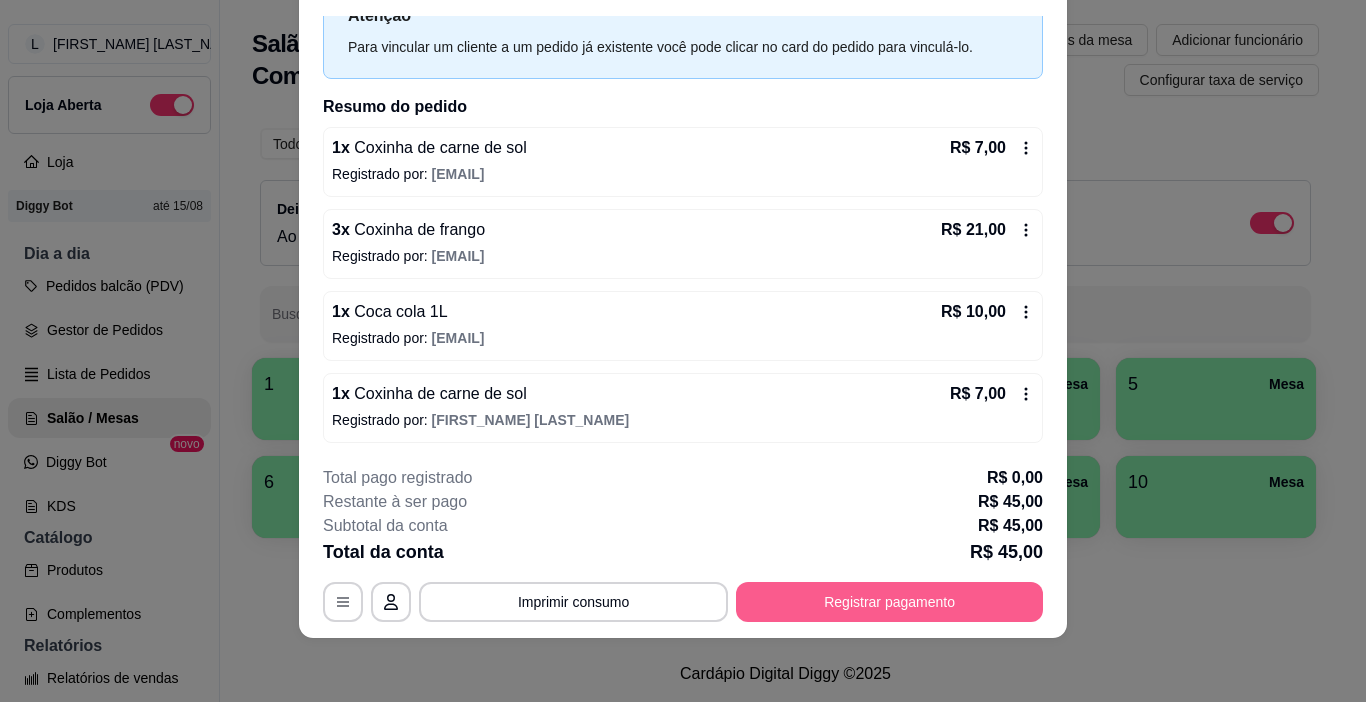 click on "Registrar pagamento" at bounding box center (889, 602) 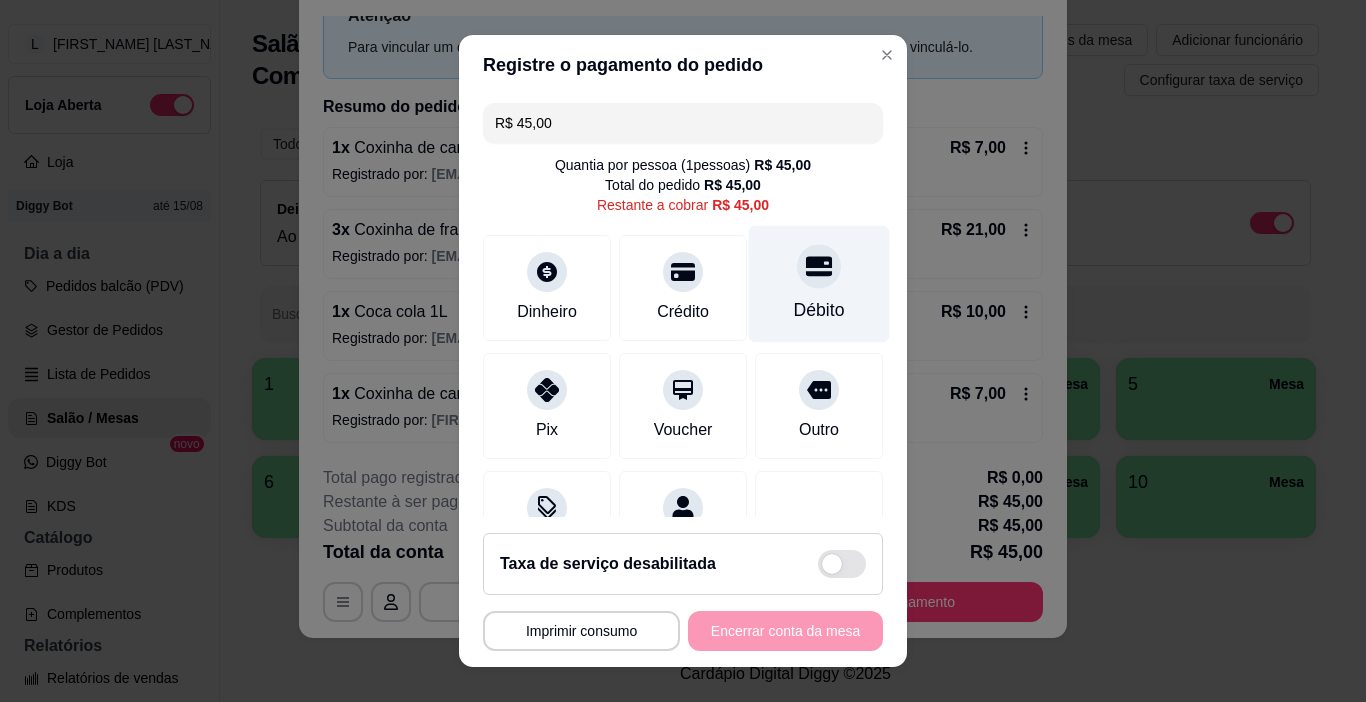 click at bounding box center [819, 267] 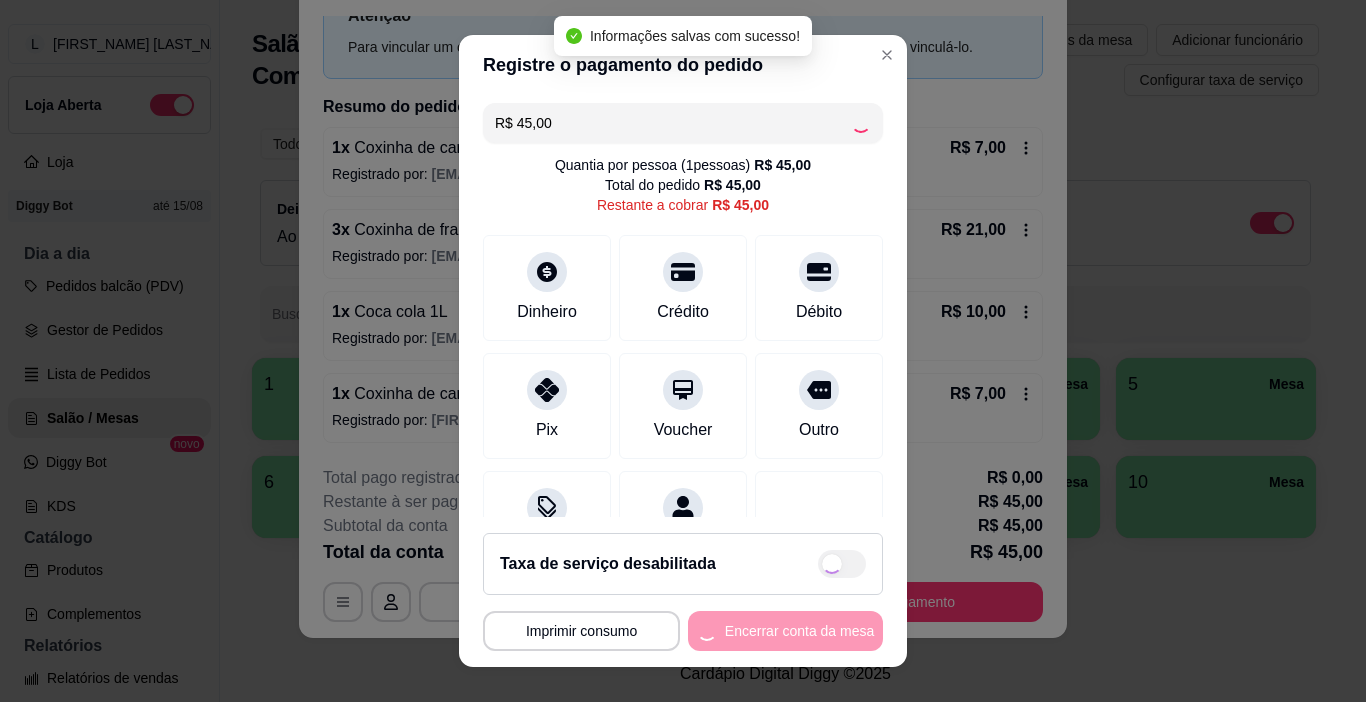 type on "R$ 0,00" 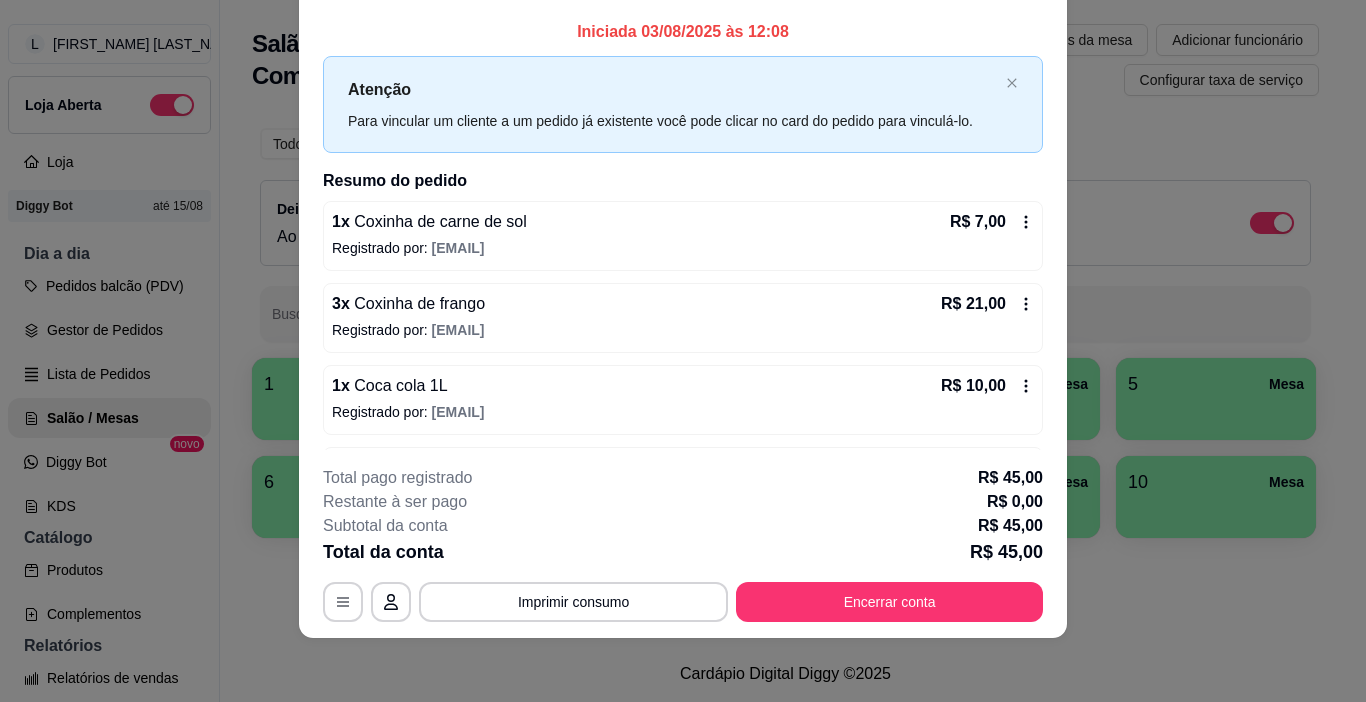 scroll, scrollTop: 0, scrollLeft: 0, axis: both 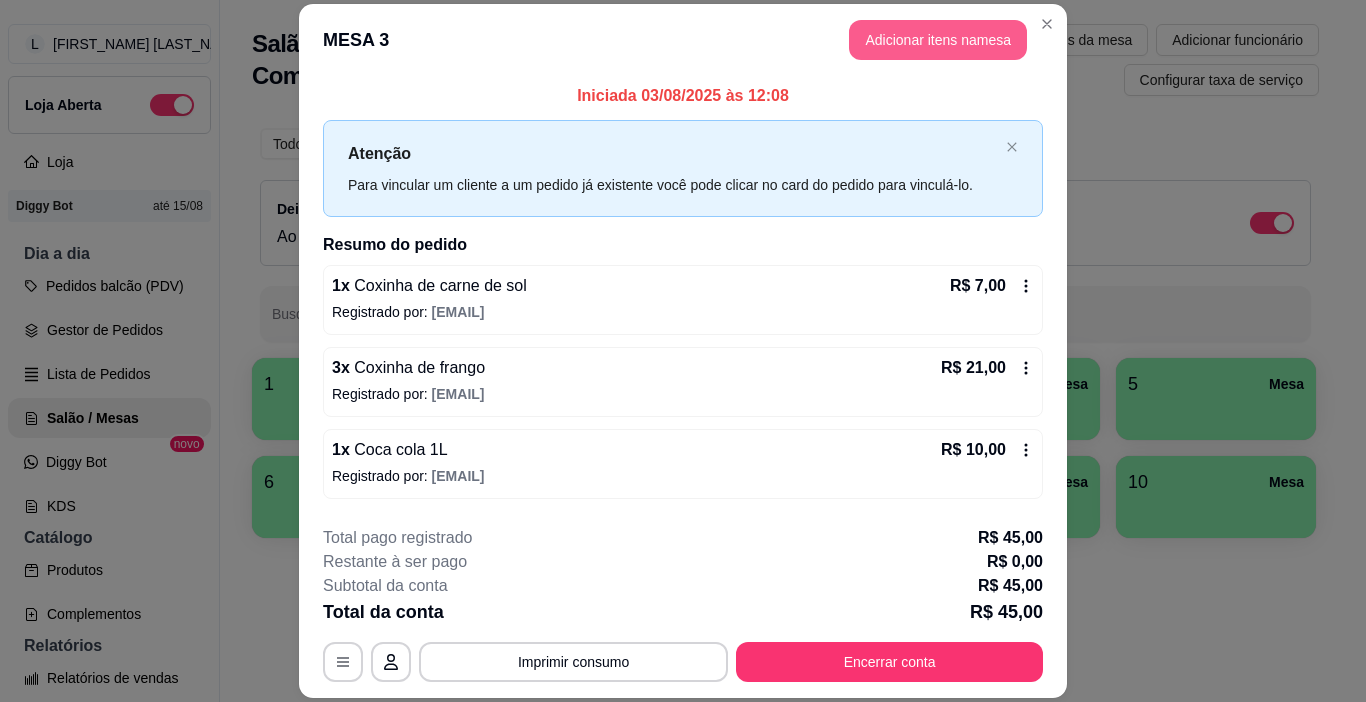 click on "Adicionar itens na  mesa" at bounding box center [938, 40] 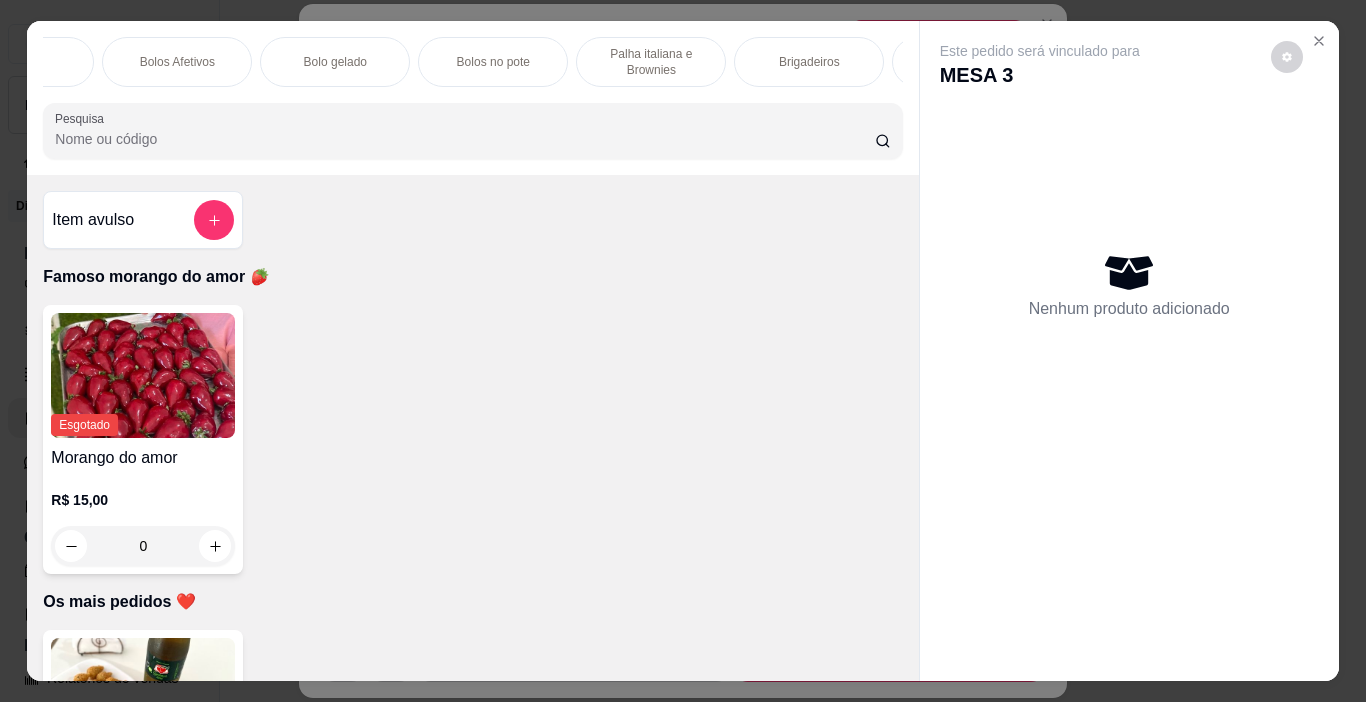 scroll, scrollTop: 0, scrollLeft: 644, axis: horizontal 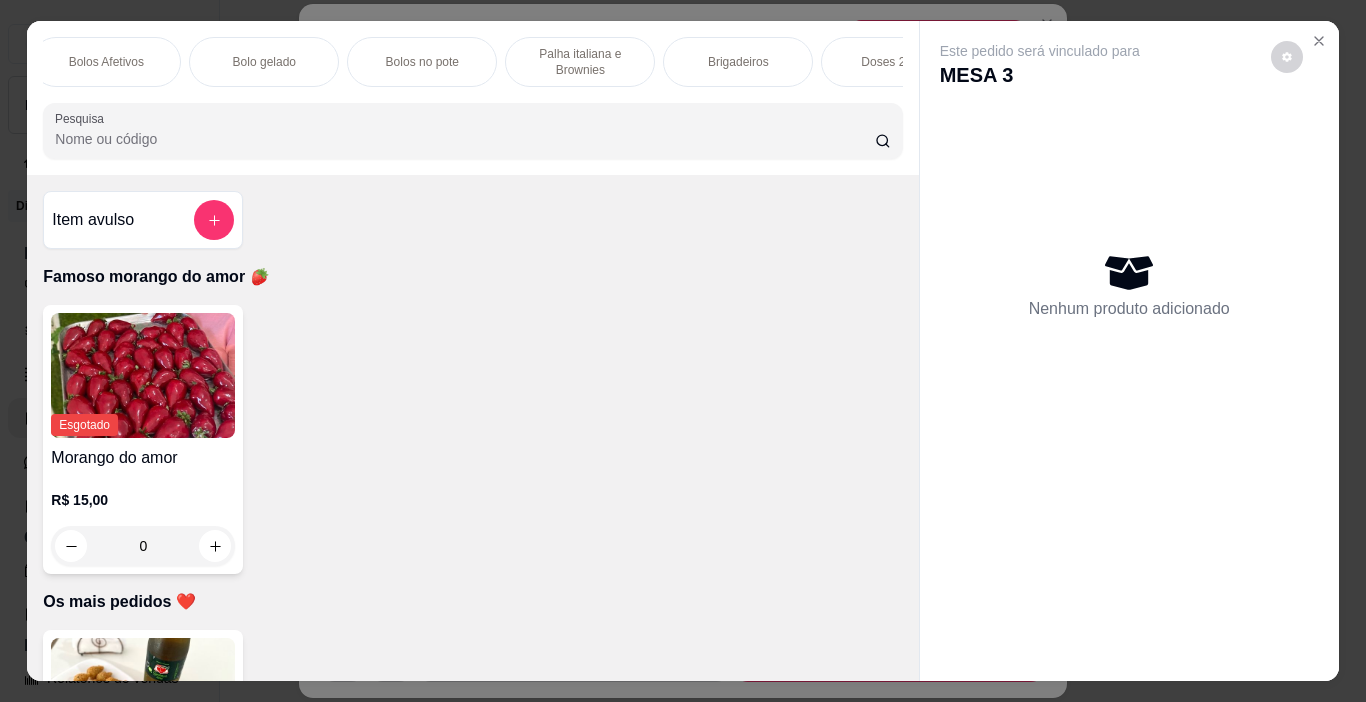 click on "Doses 250ml" at bounding box center [896, 62] 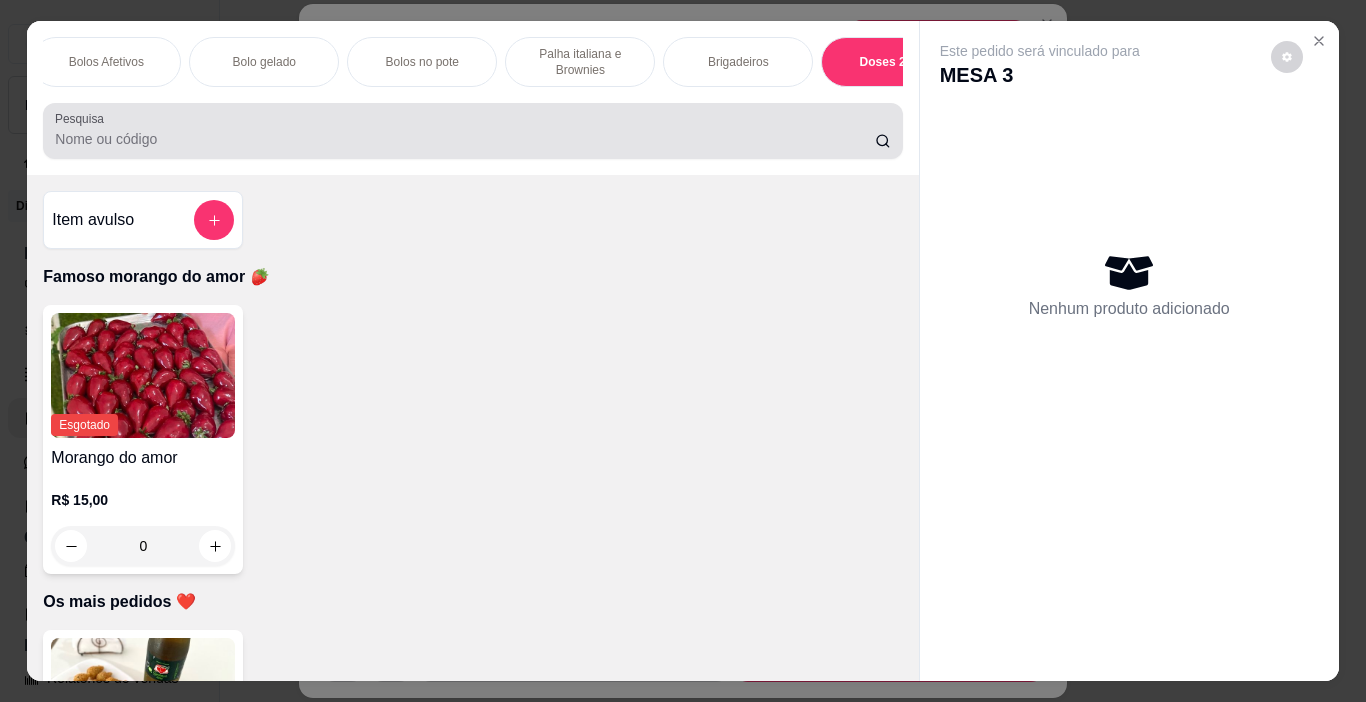 scroll, scrollTop: 4632, scrollLeft: 0, axis: vertical 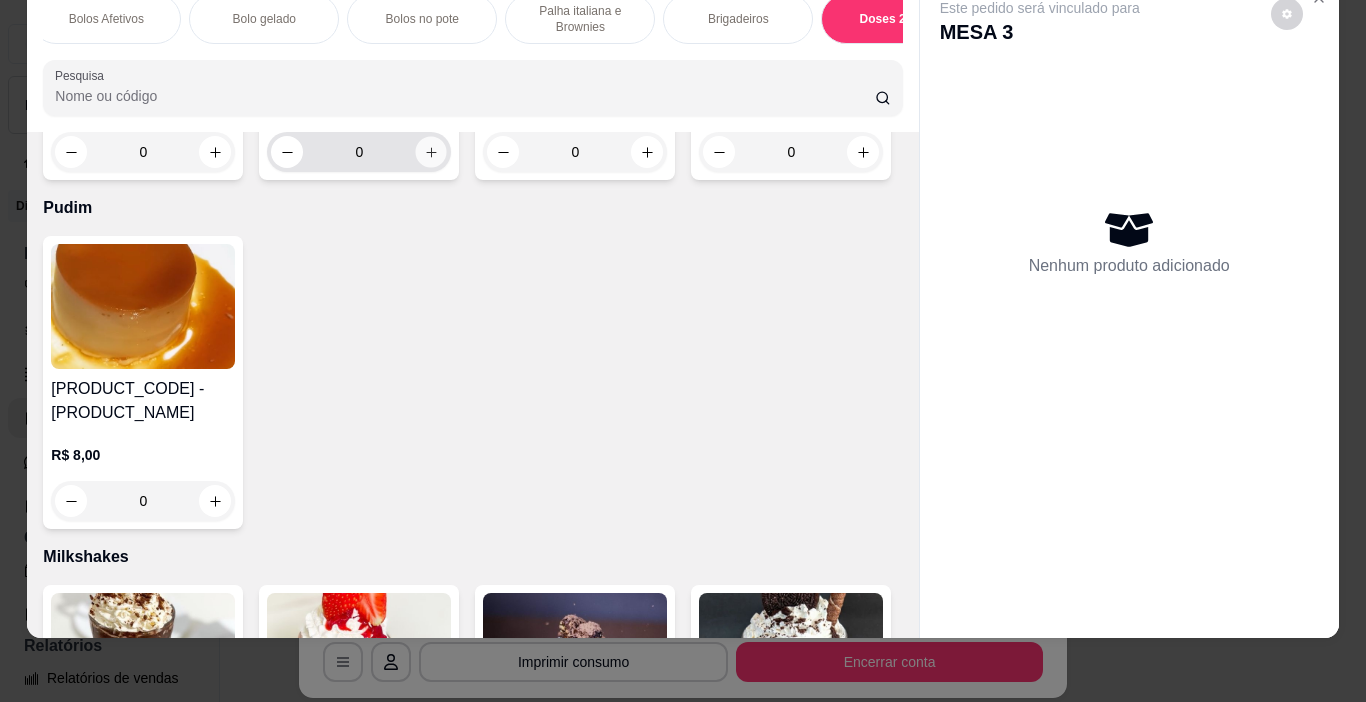 click 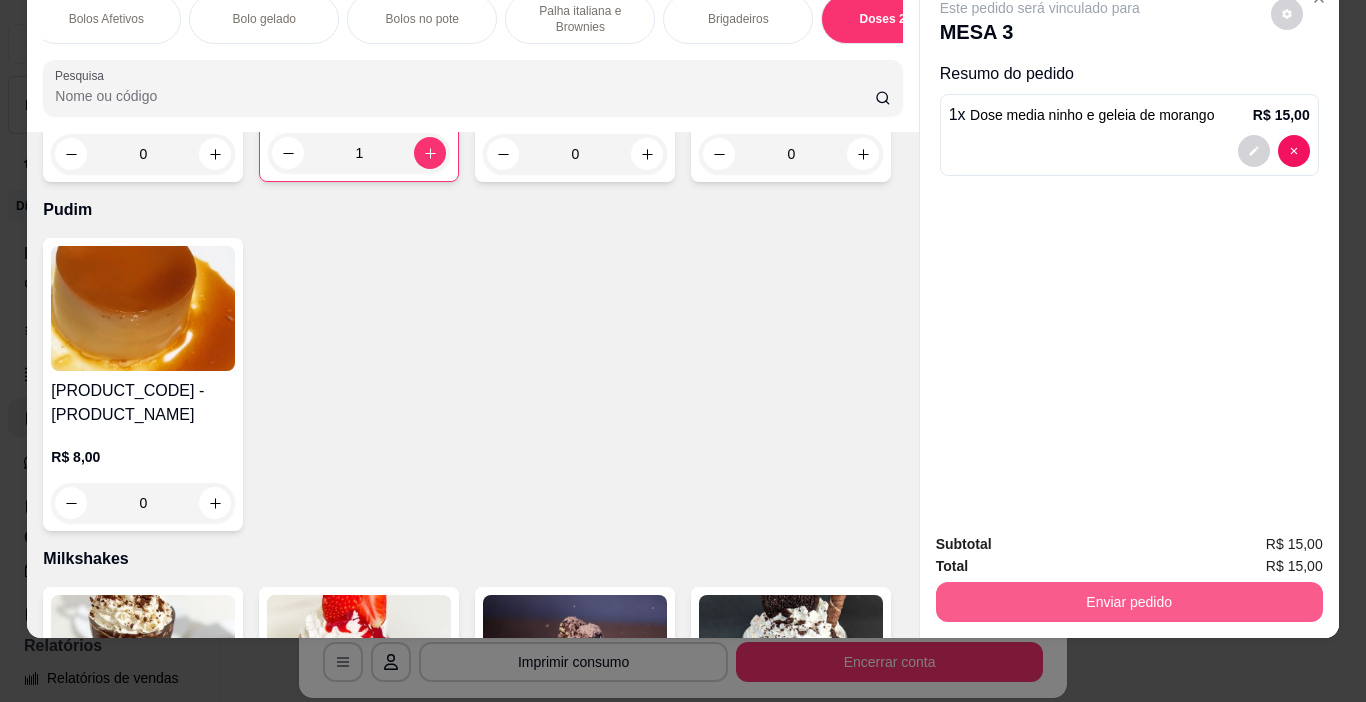 click on "Enviar pedido" at bounding box center (1129, 602) 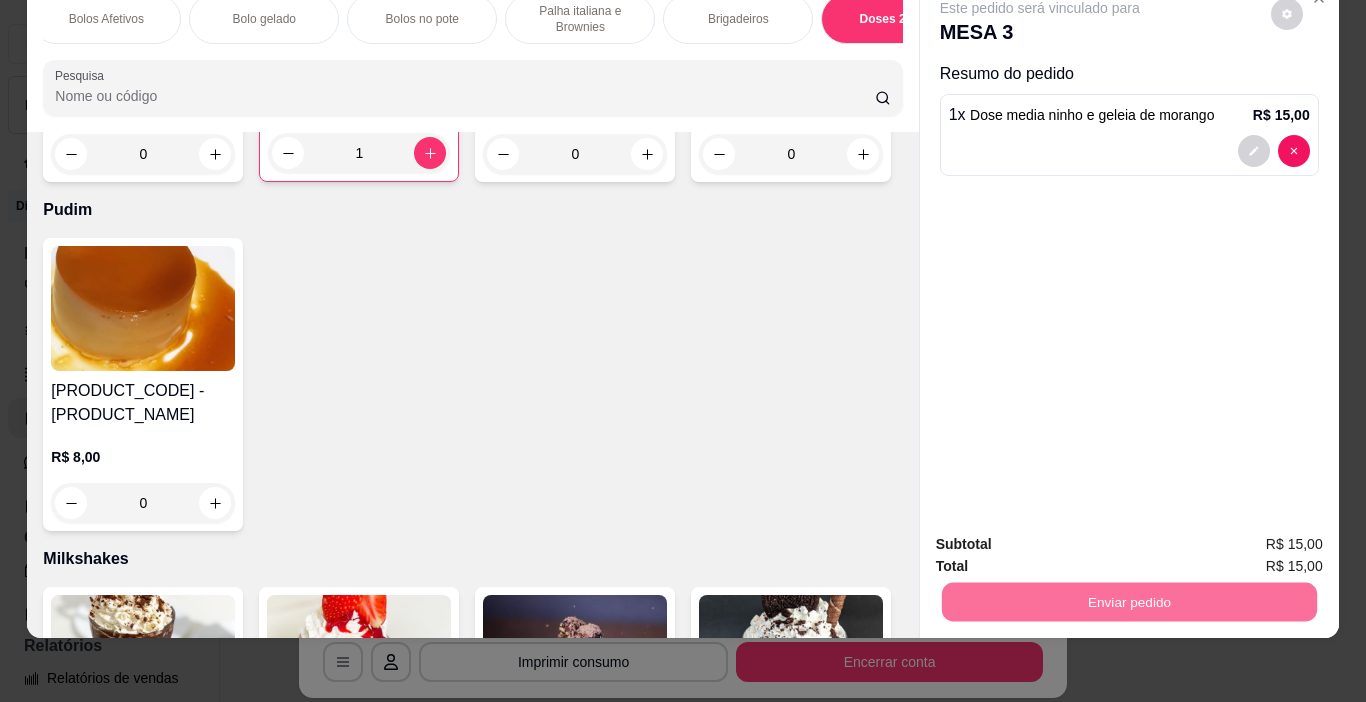click on "Não registrar e enviar pedido" at bounding box center [1063, 538] 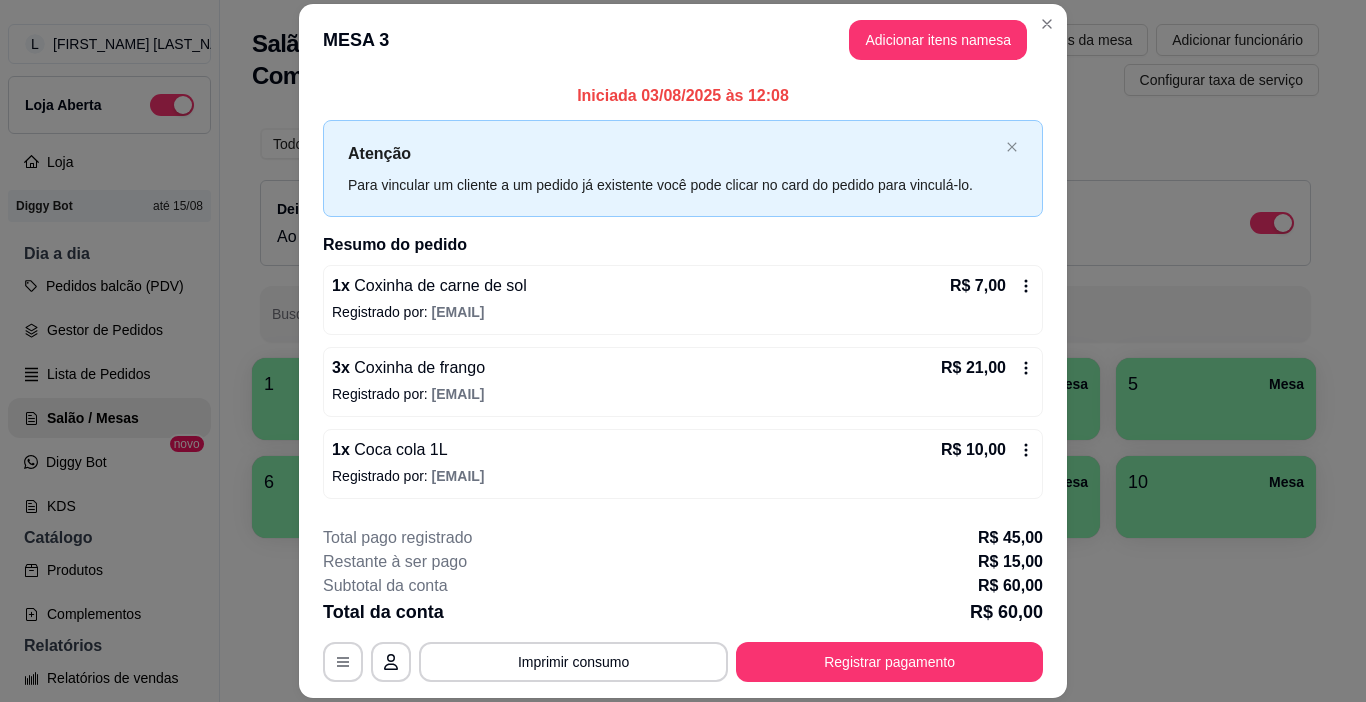 scroll, scrollTop: 160, scrollLeft: 0, axis: vertical 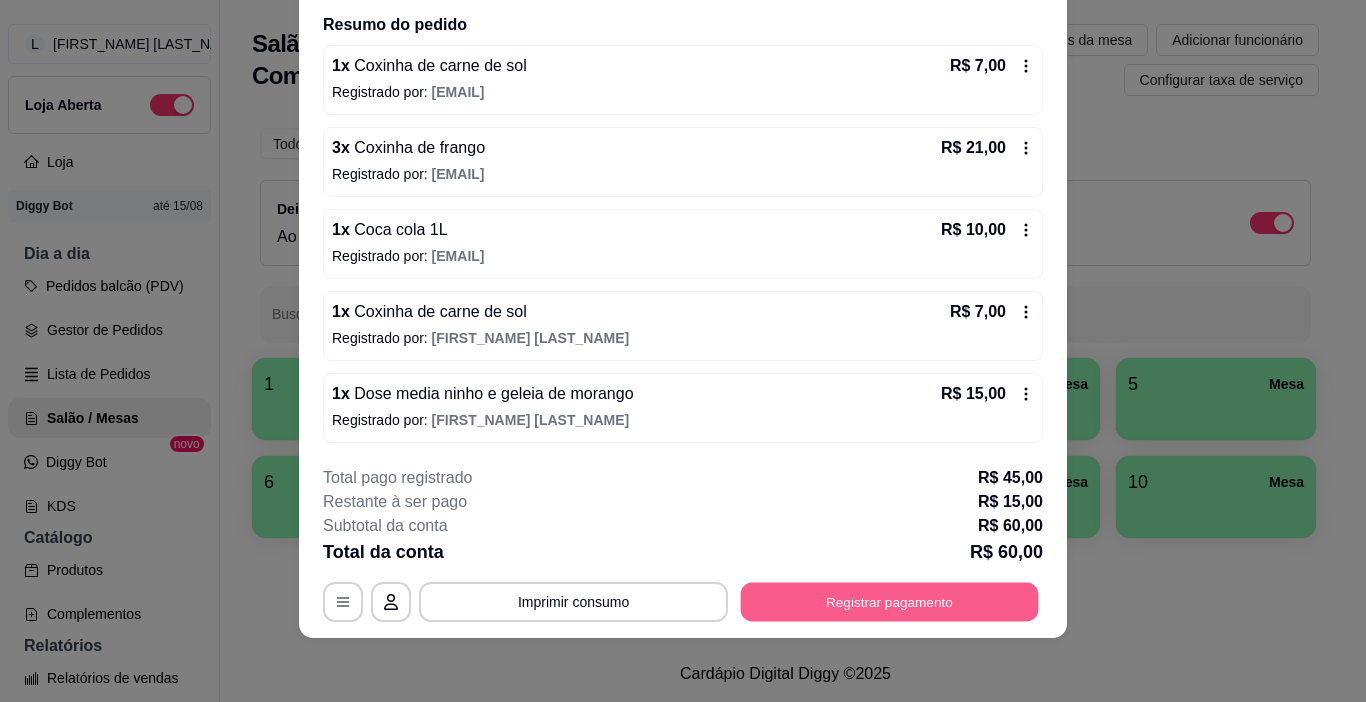 click on "Registrar pagamento" at bounding box center [890, 602] 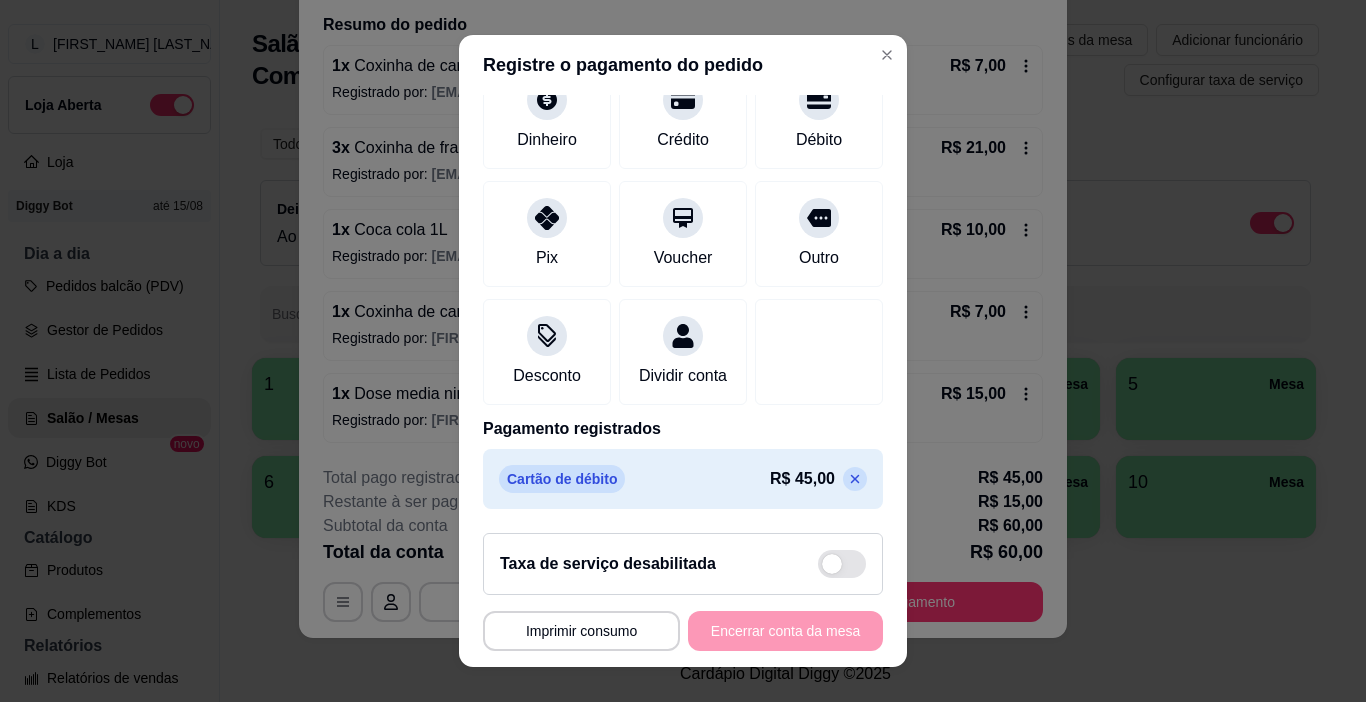 scroll, scrollTop: 196, scrollLeft: 0, axis: vertical 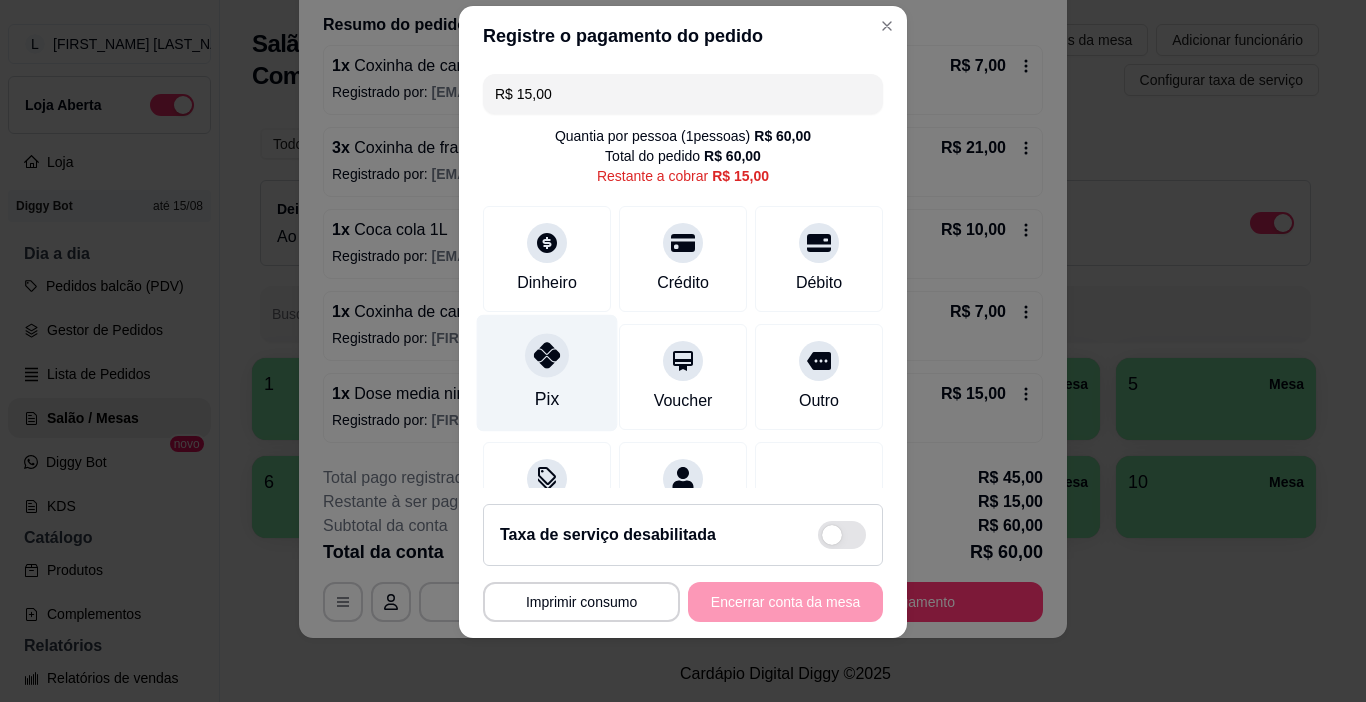 click at bounding box center [547, 356] 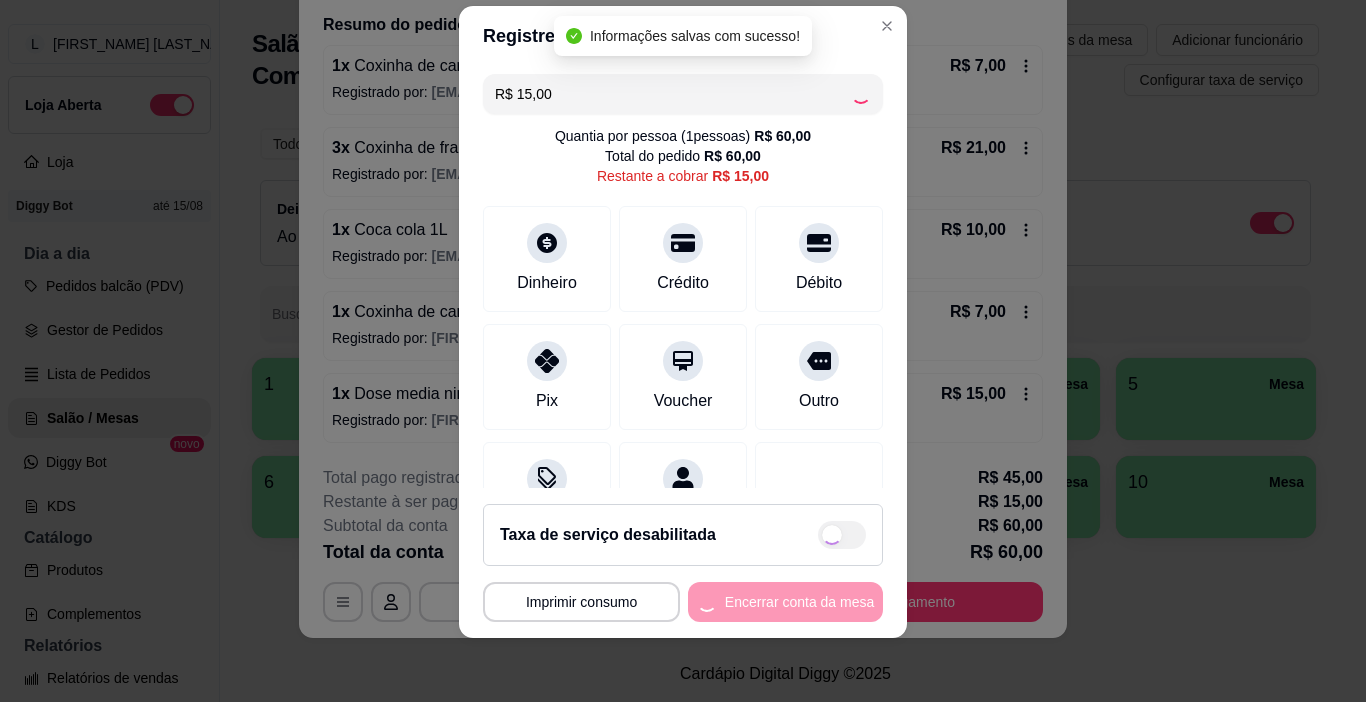 type on "R$ 0,00" 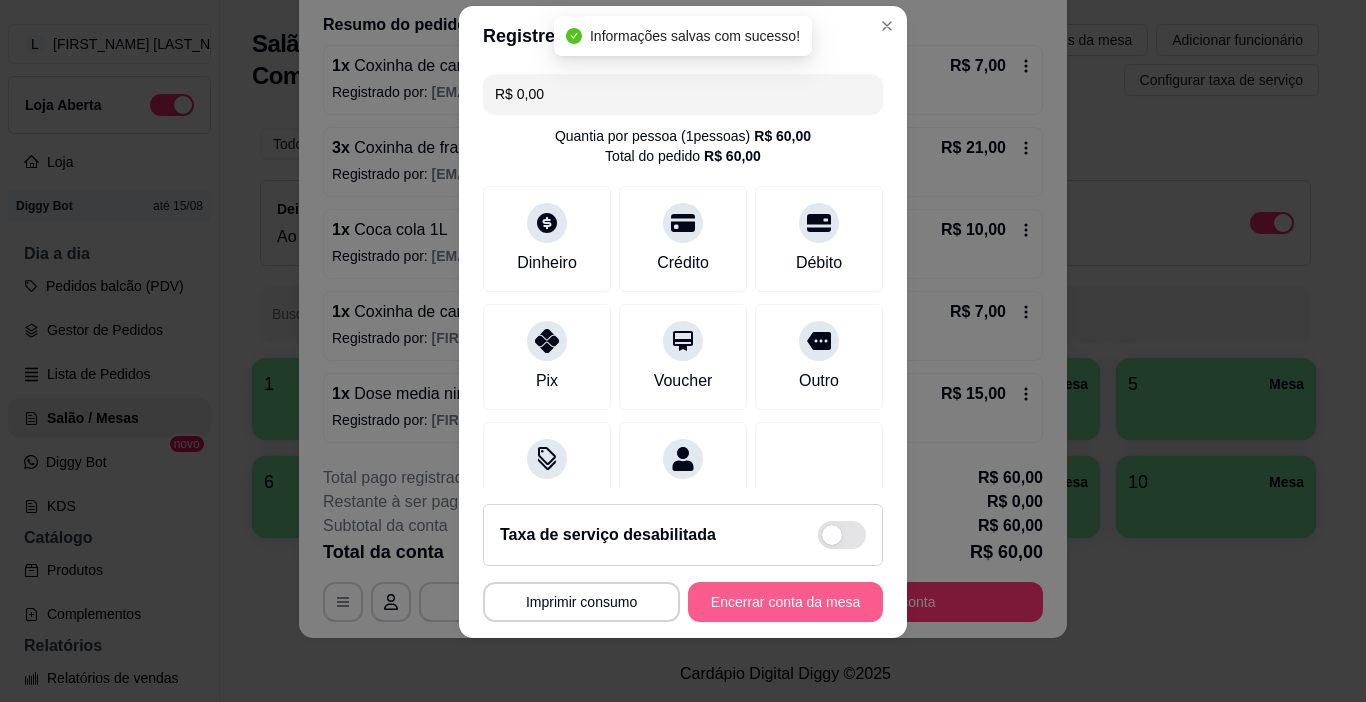 click on "Encerrar conta da mesa" at bounding box center [785, 602] 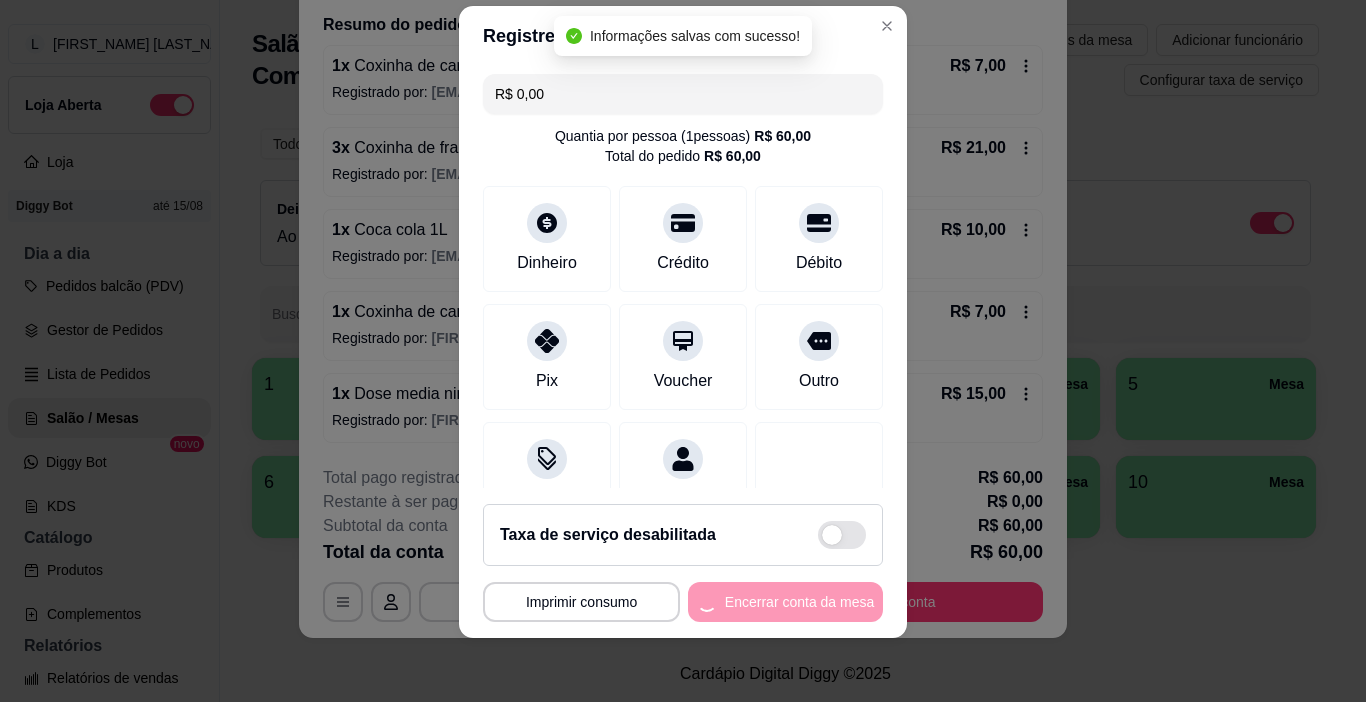 scroll, scrollTop: 0, scrollLeft: 0, axis: both 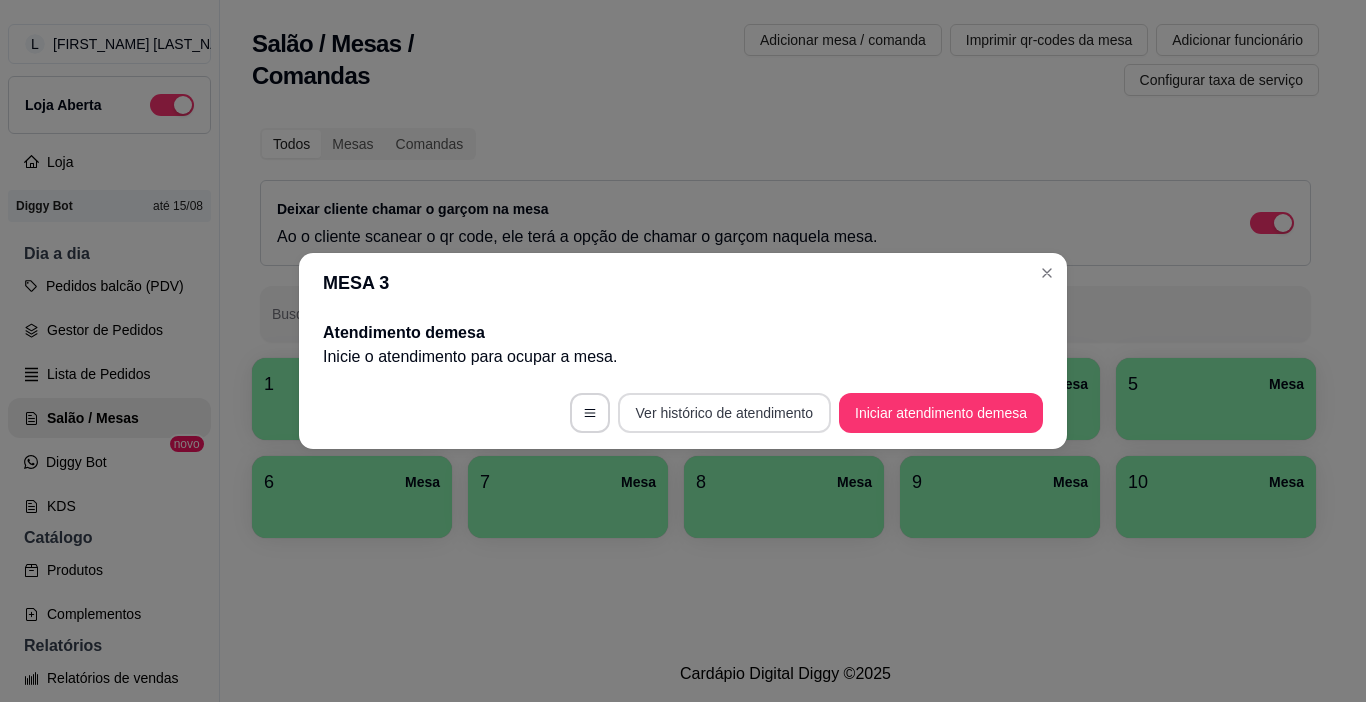 type 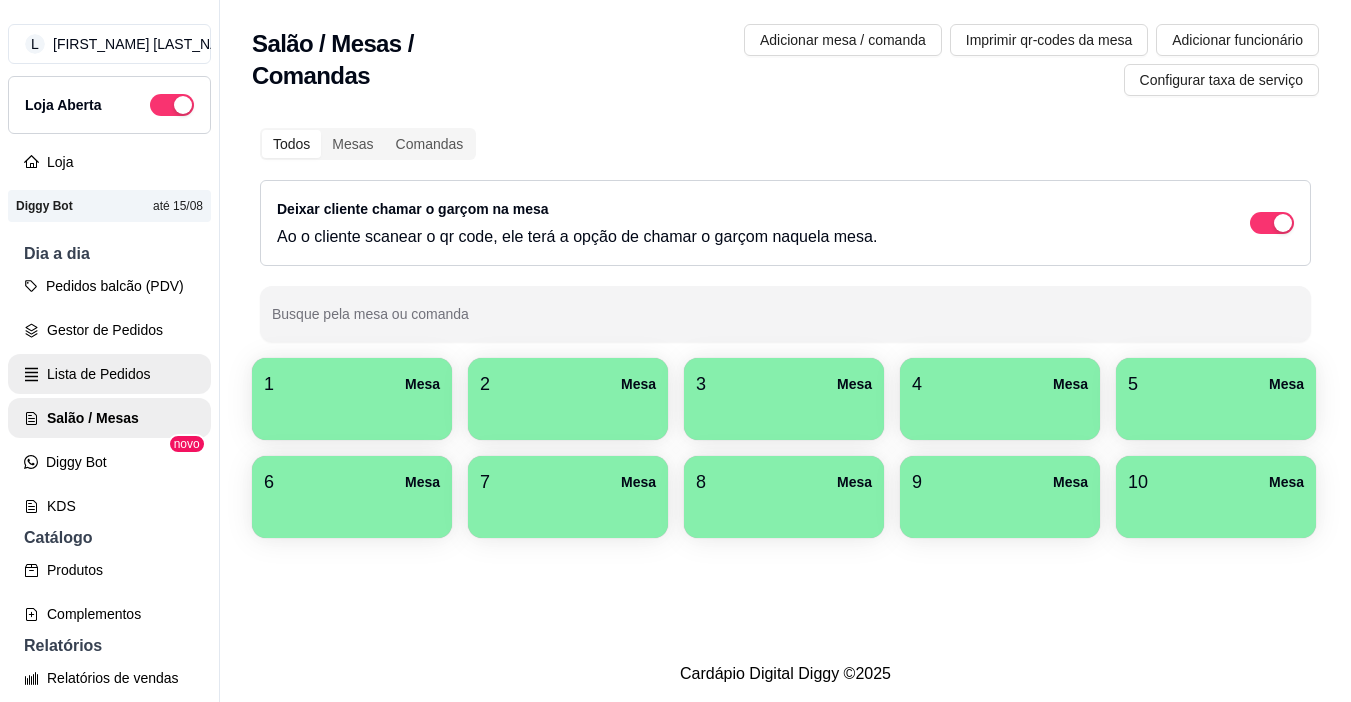 click on "Lista de Pedidos" at bounding box center (109, 374) 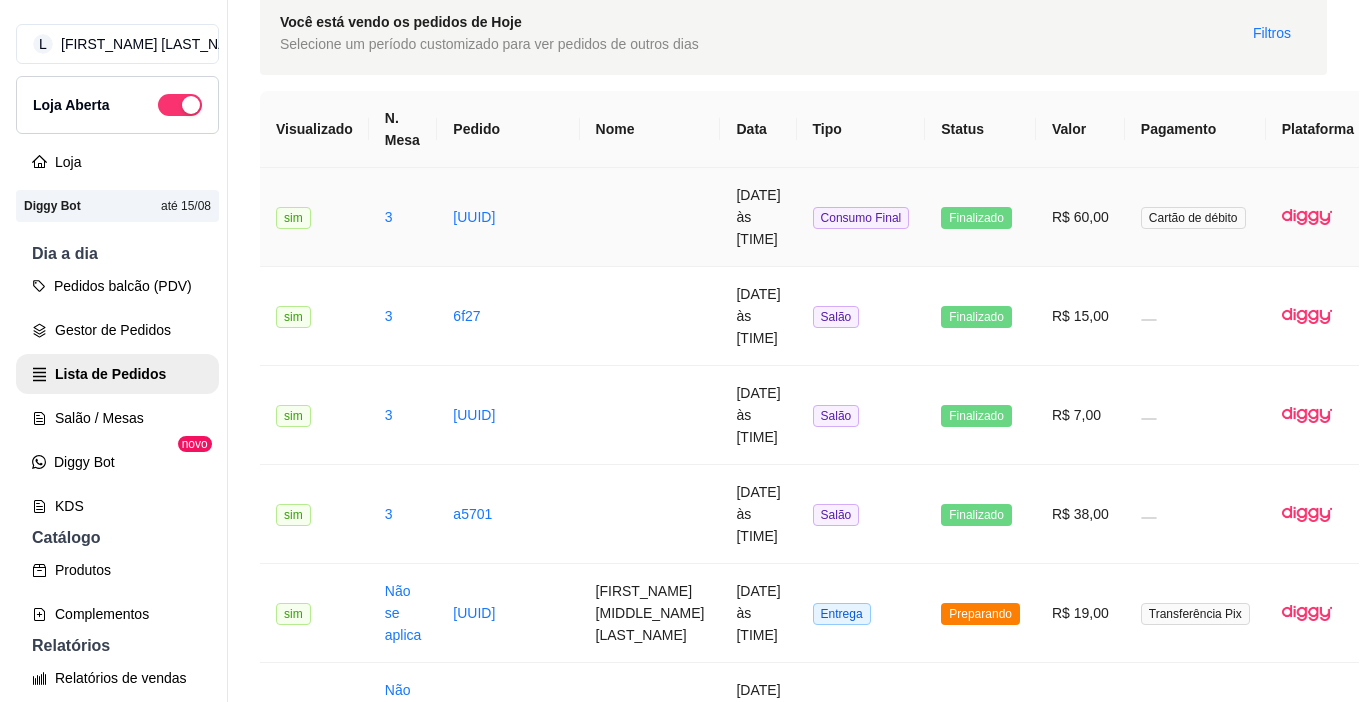 scroll, scrollTop: 200, scrollLeft: 0, axis: vertical 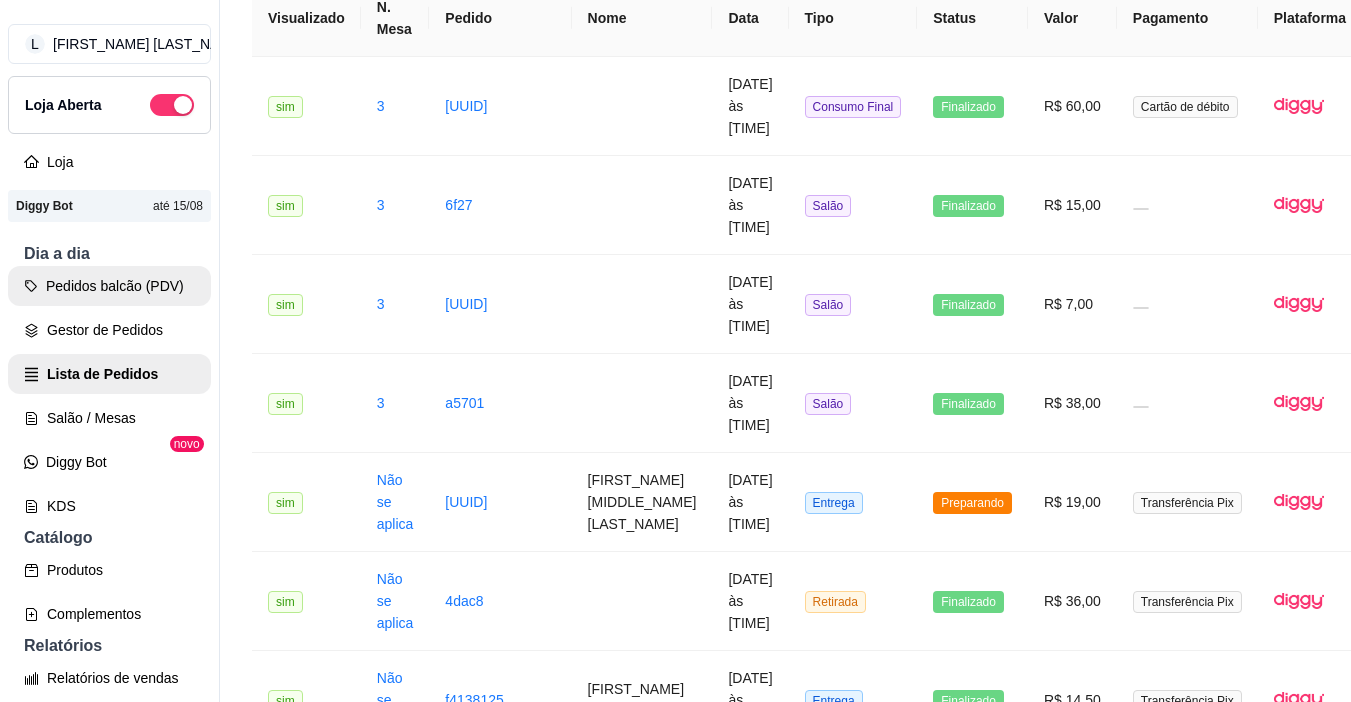 click on "Pedidos balcão (PDV)" at bounding box center [109, 286] 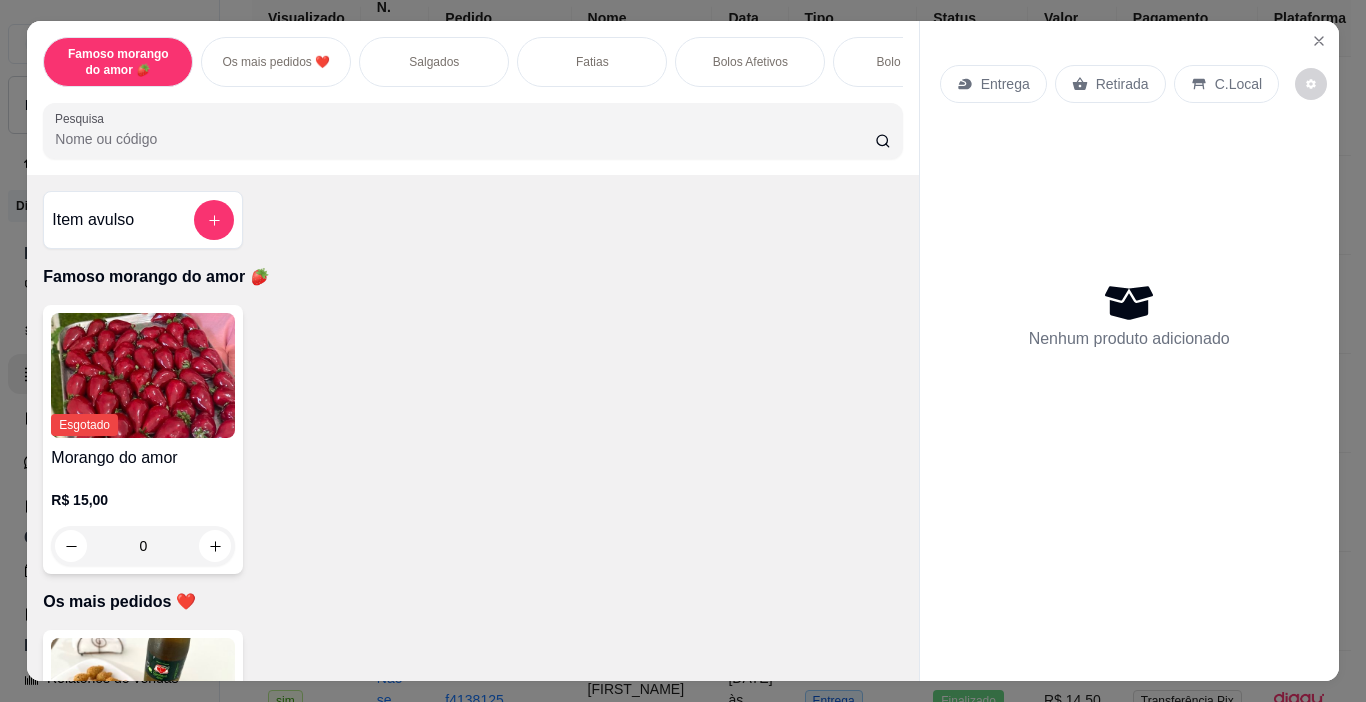 click on "Bolos Afetivos" at bounding box center [750, 62] 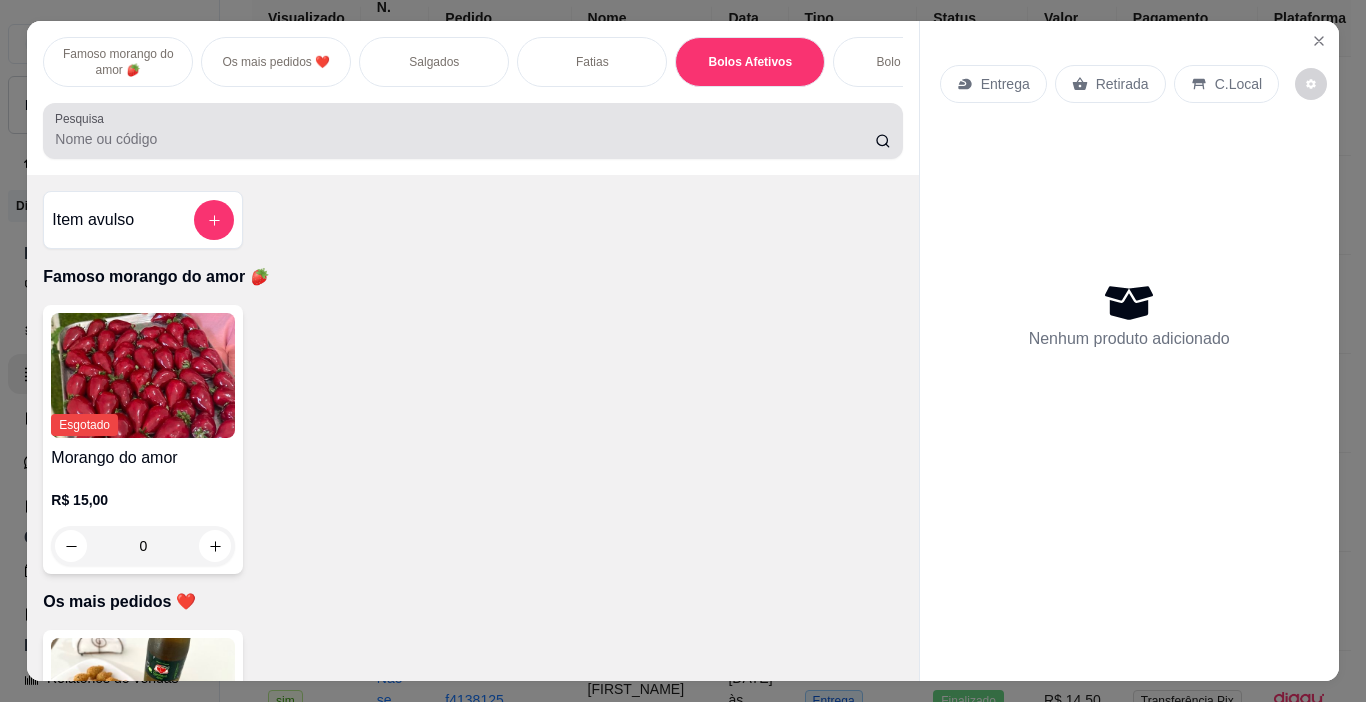 scroll, scrollTop: 2293, scrollLeft: 0, axis: vertical 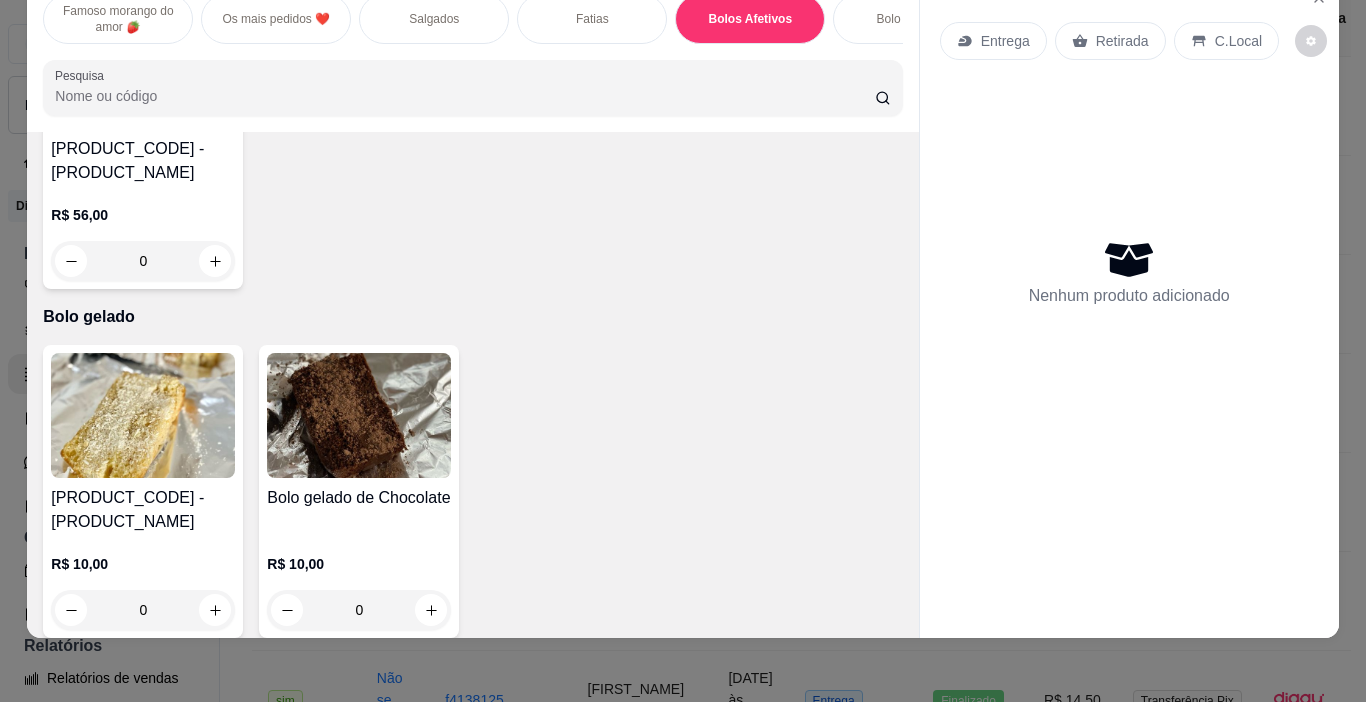 click on "0" at bounding box center [143, 261] 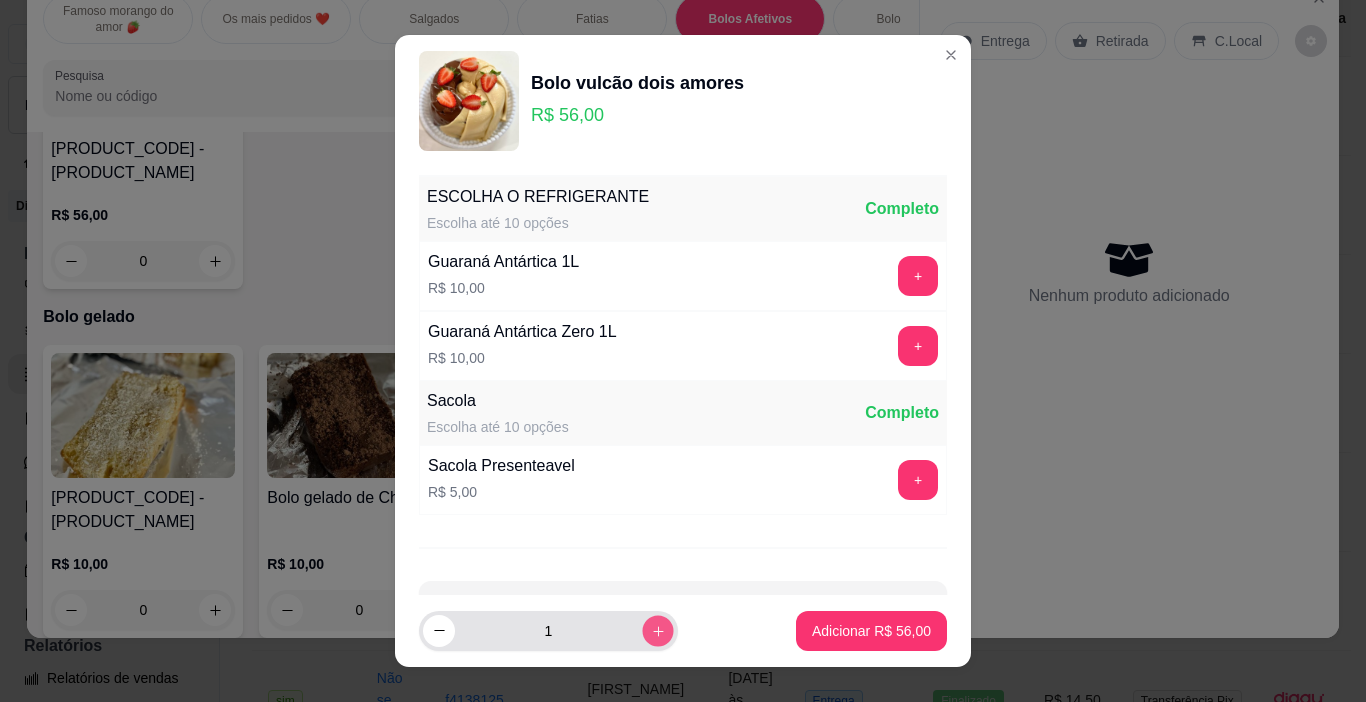 click 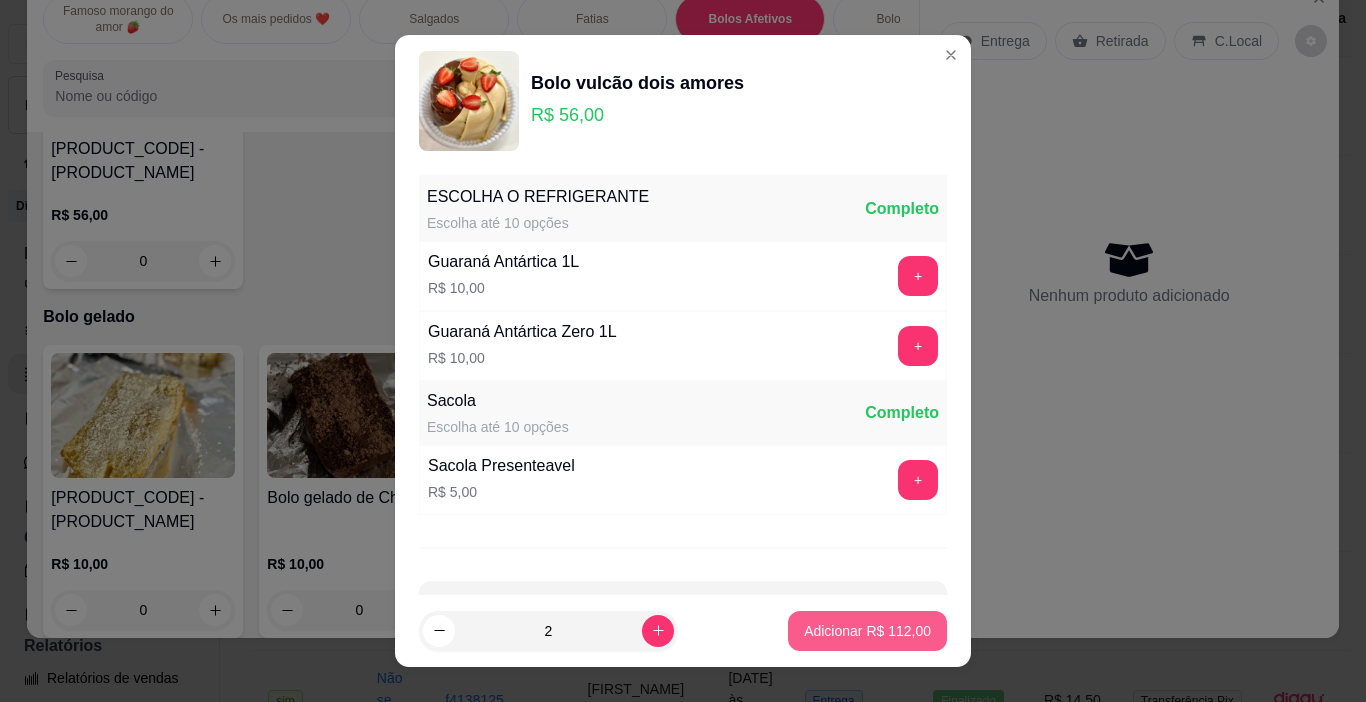 click on "Adicionar   R$ 112,00" at bounding box center (867, 631) 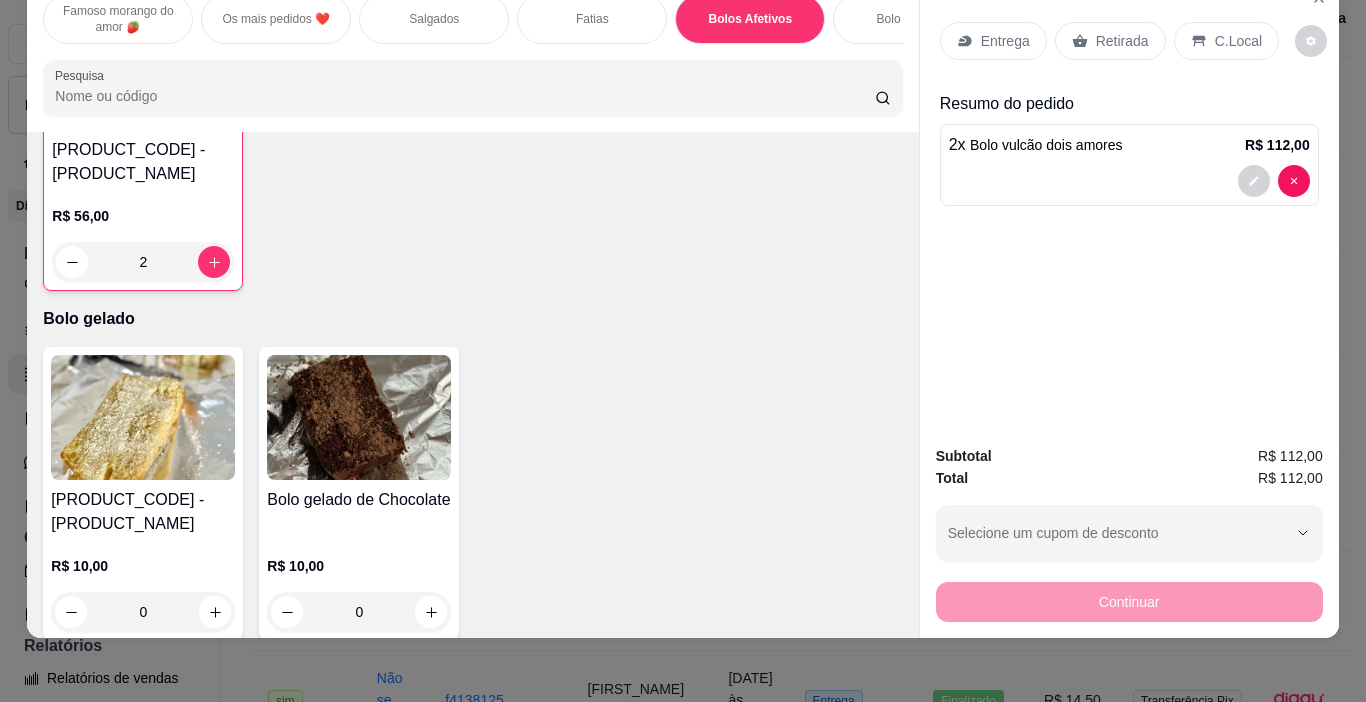 click on "Retirada" at bounding box center (1110, 41) 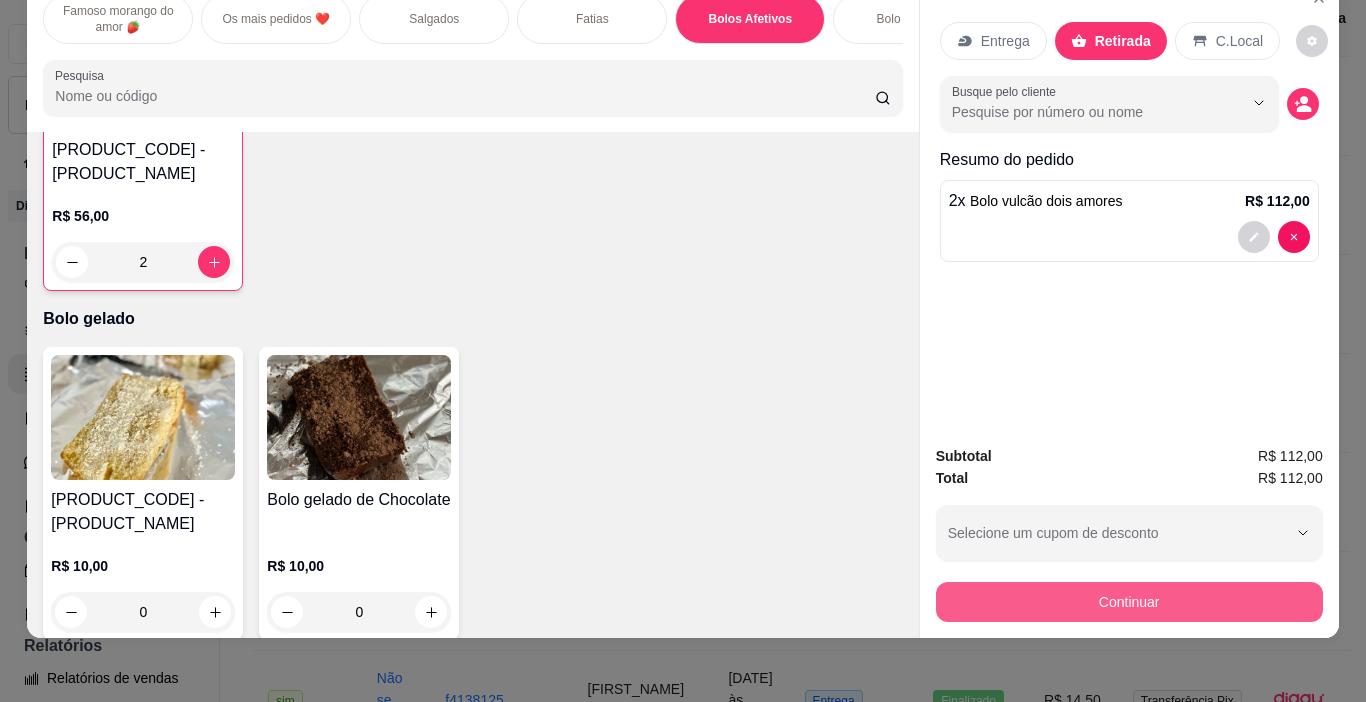 click on "Continuar" at bounding box center (1129, 602) 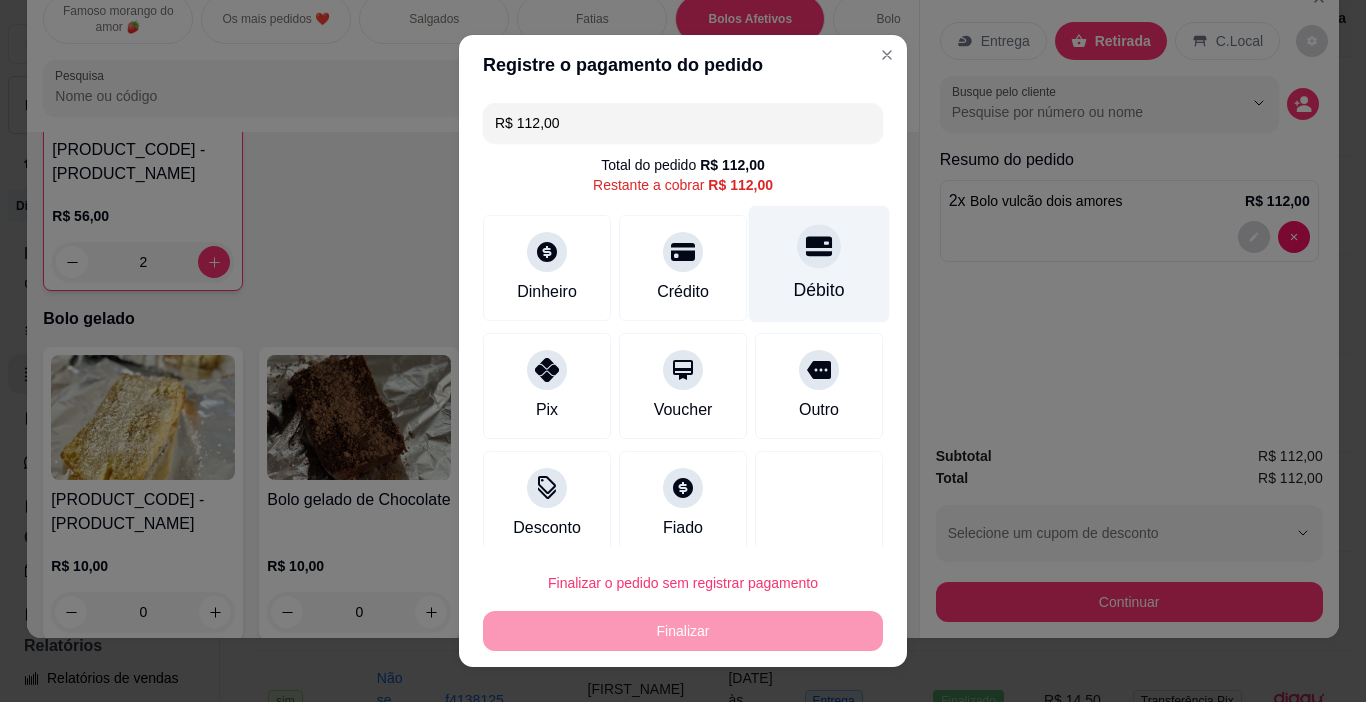 click 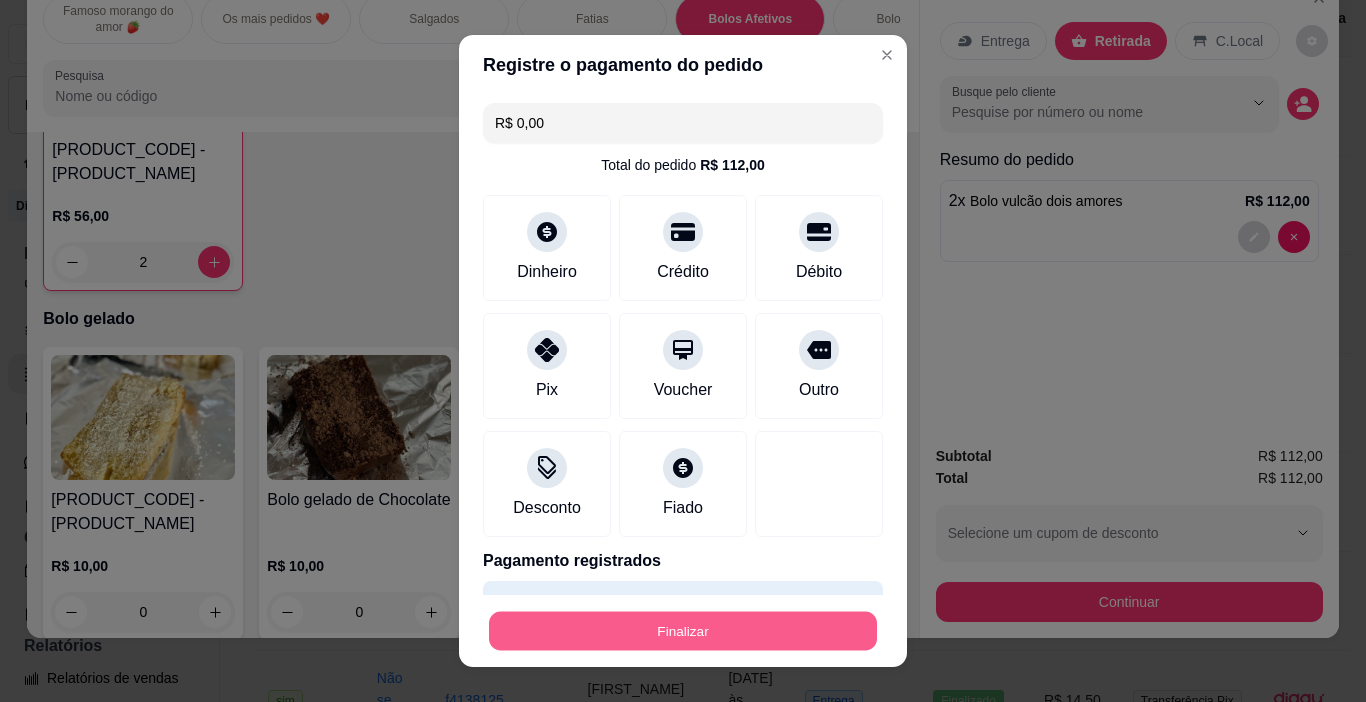 click on "Finalizar" at bounding box center [683, 631] 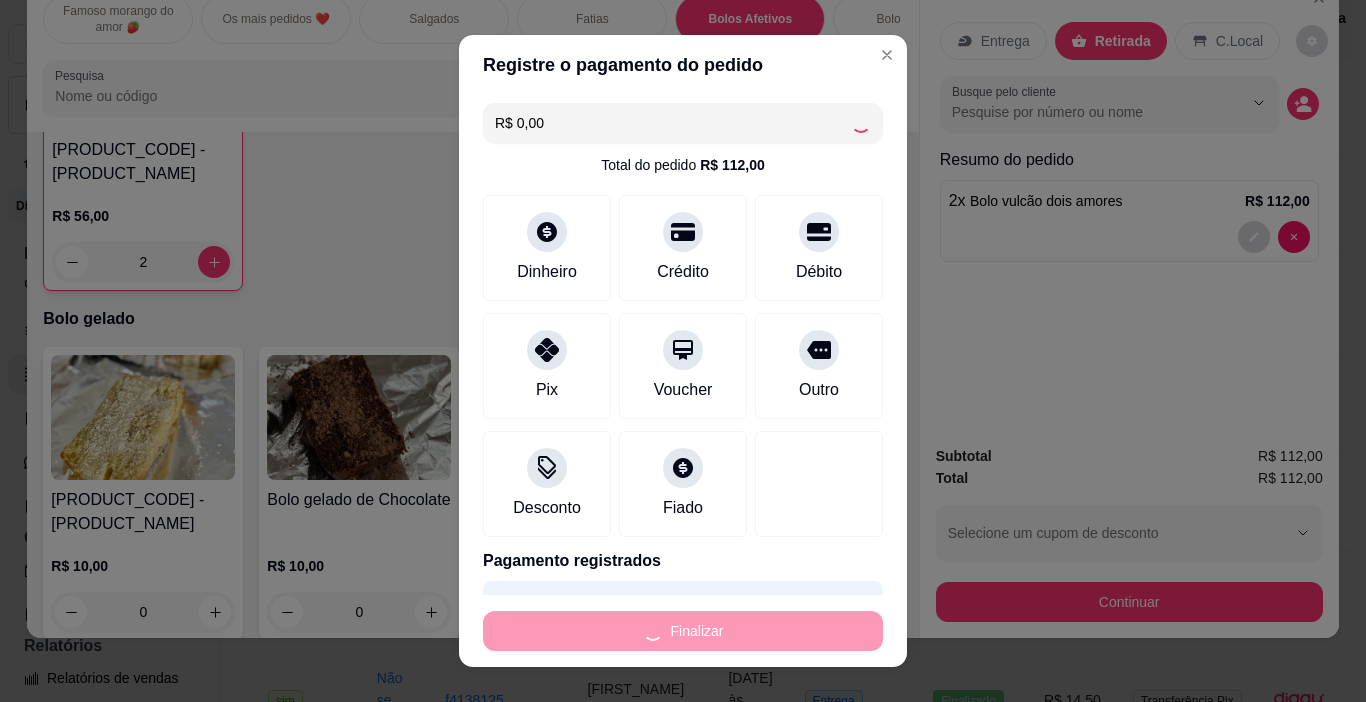 type on "0" 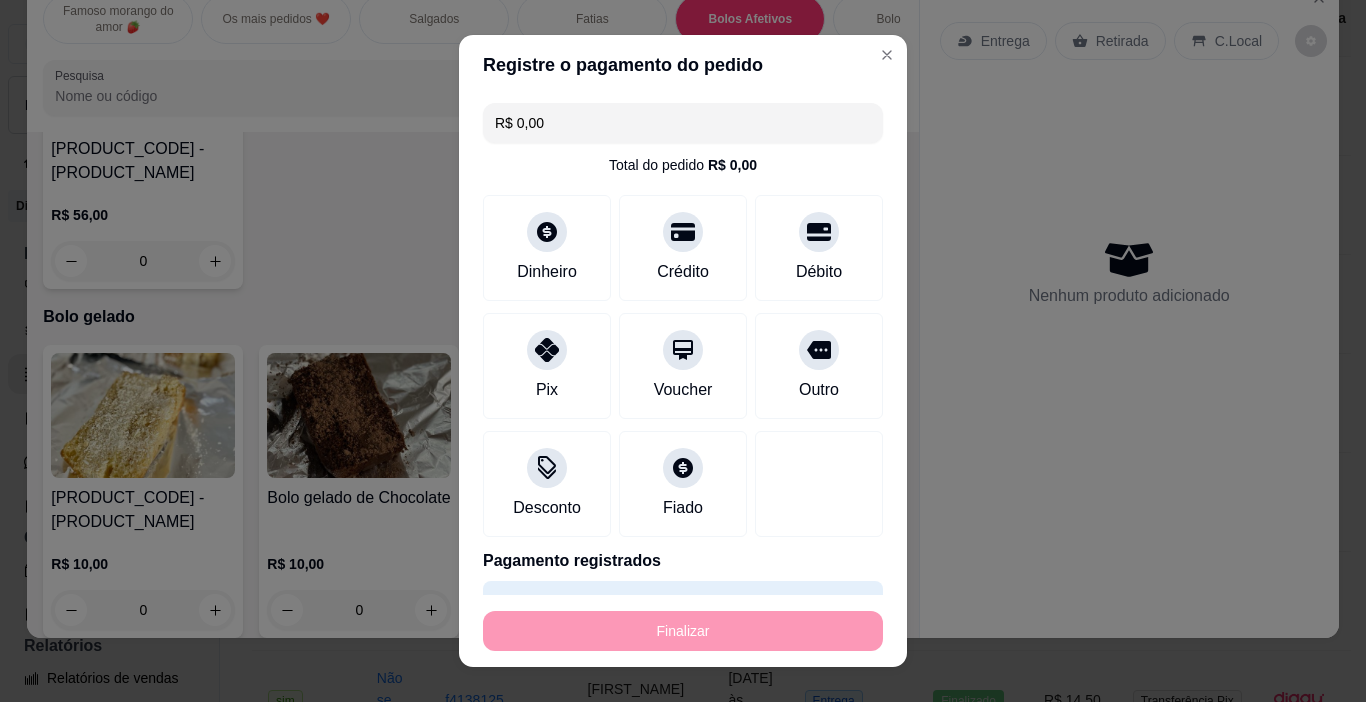 type on "-R$ 112,00" 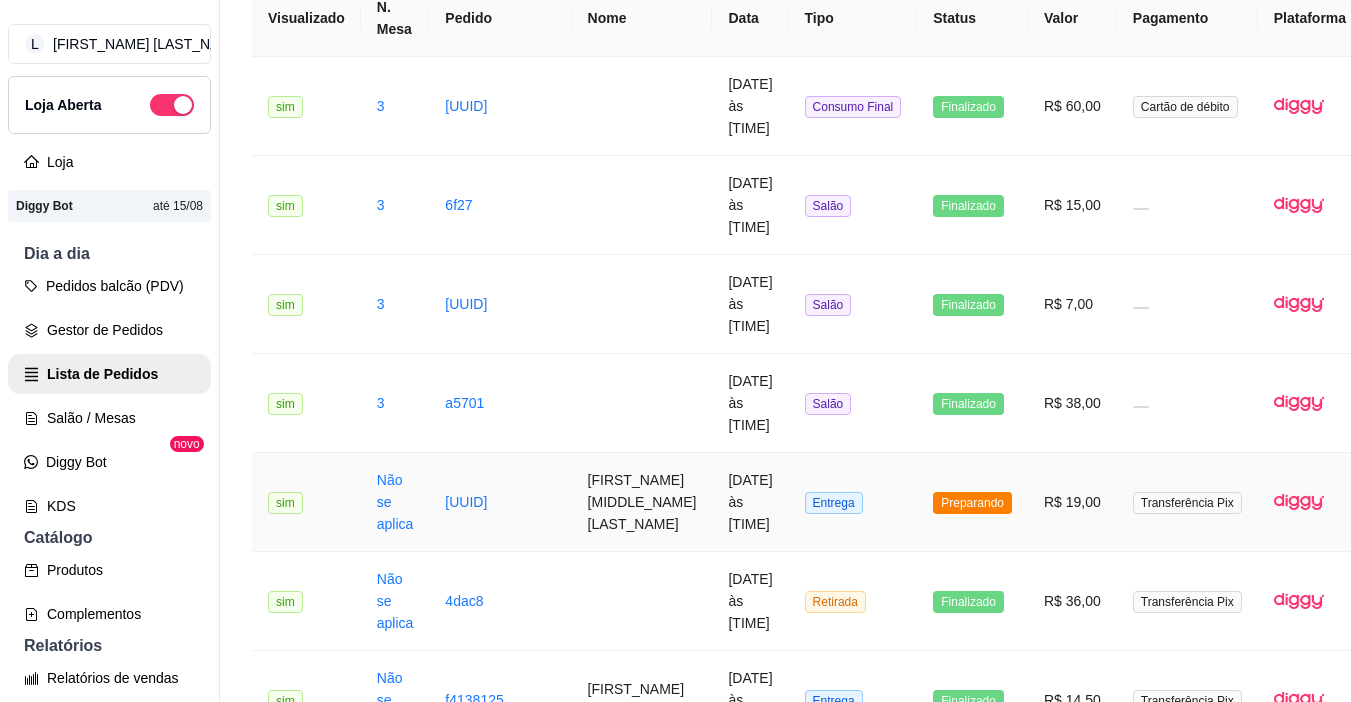 scroll, scrollTop: 0, scrollLeft: 0, axis: both 